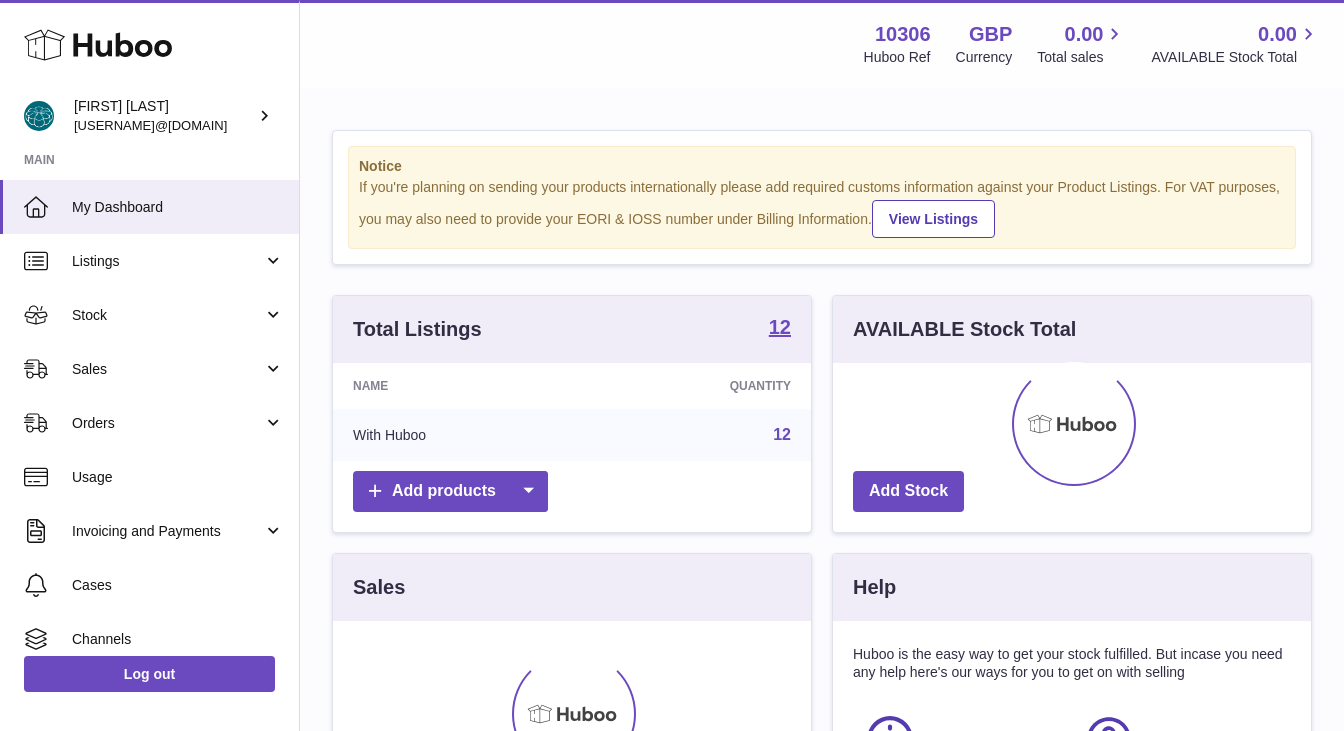 scroll, scrollTop: 0, scrollLeft: 0, axis: both 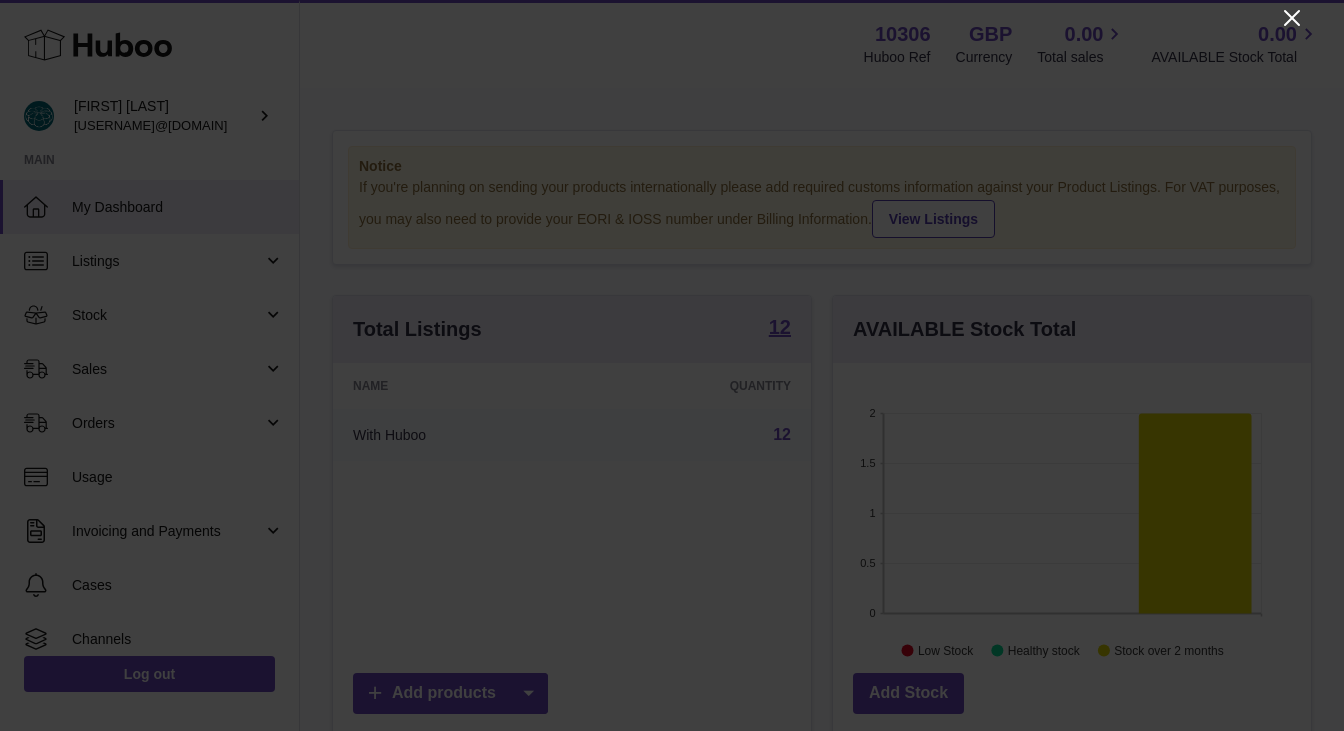 click 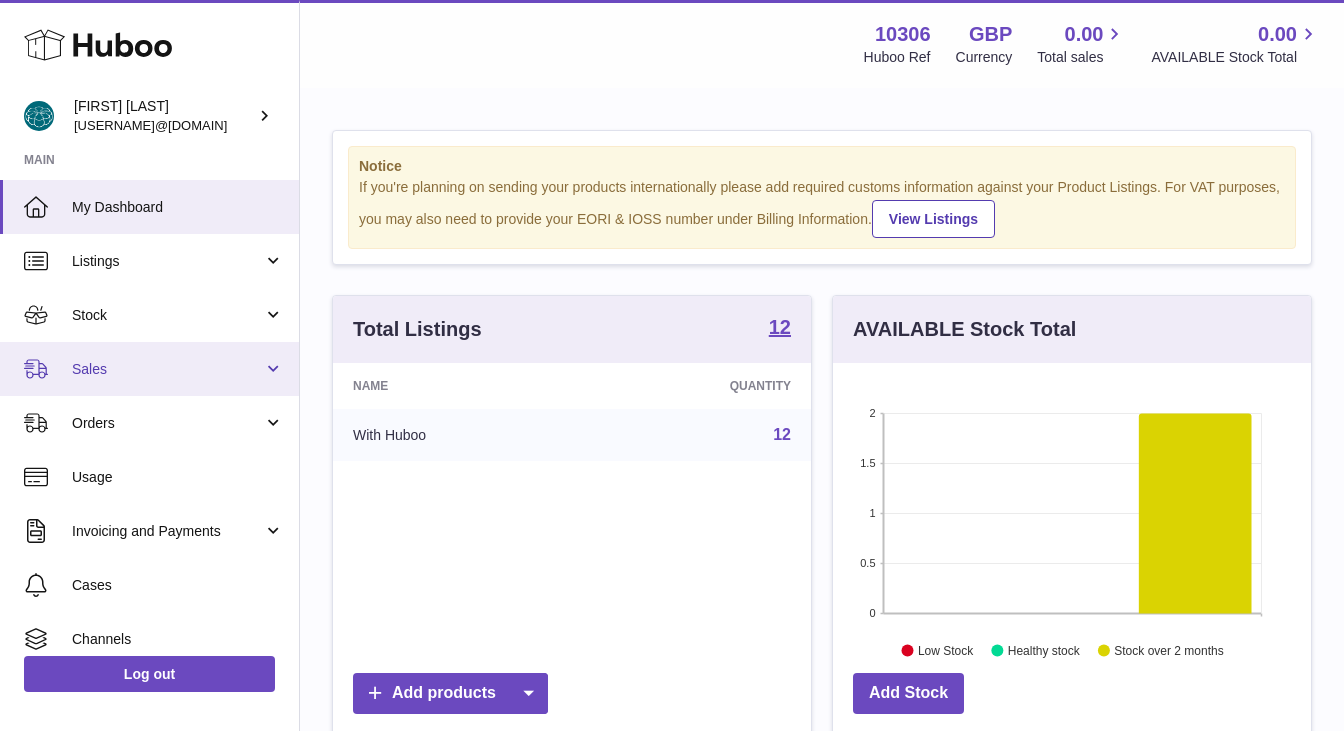 click on "Sales" at bounding box center (149, 369) 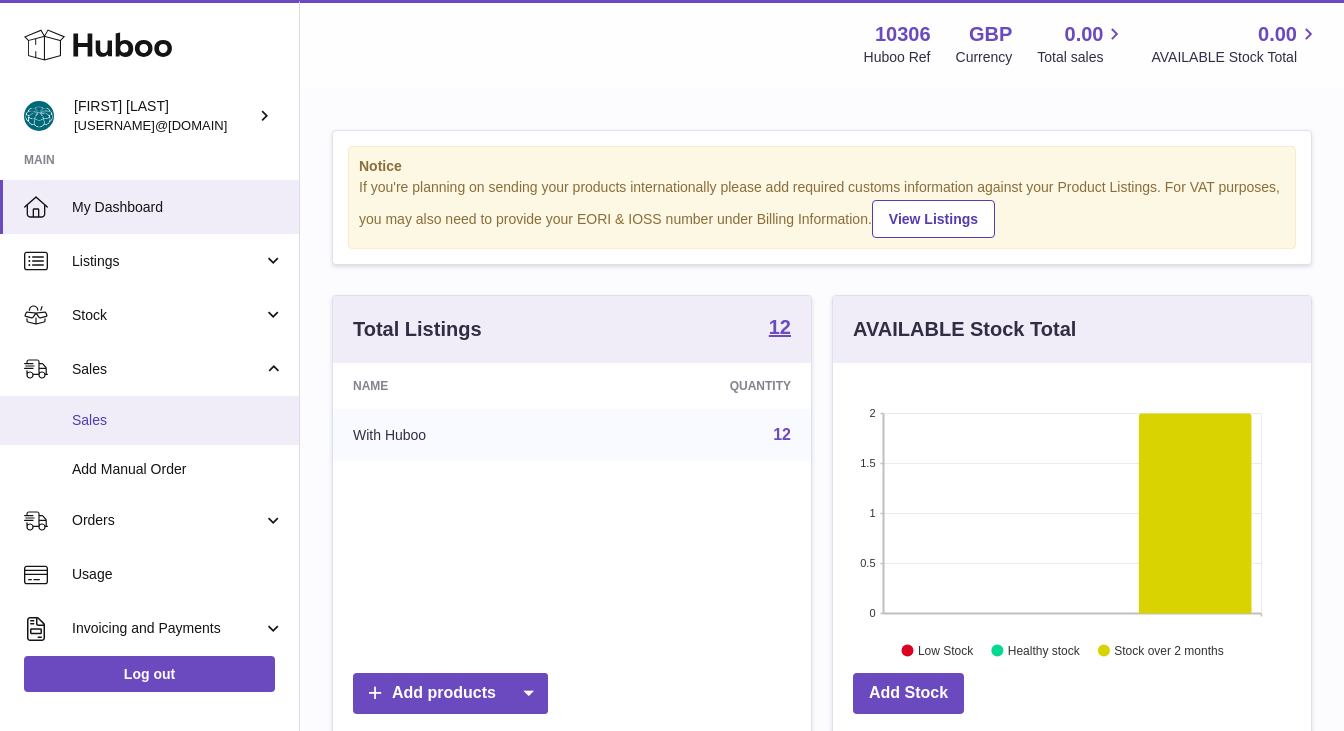 click on "Sales" at bounding box center (178, 420) 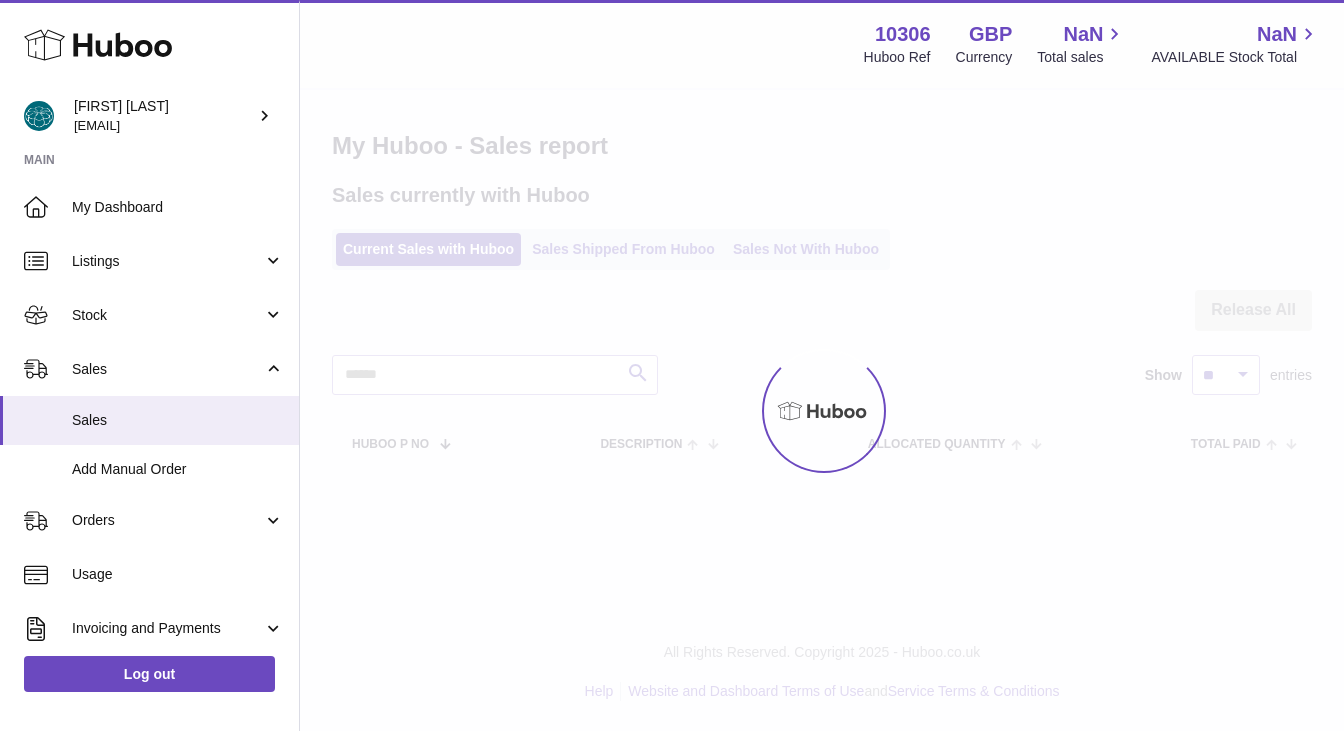 scroll, scrollTop: 0, scrollLeft: 0, axis: both 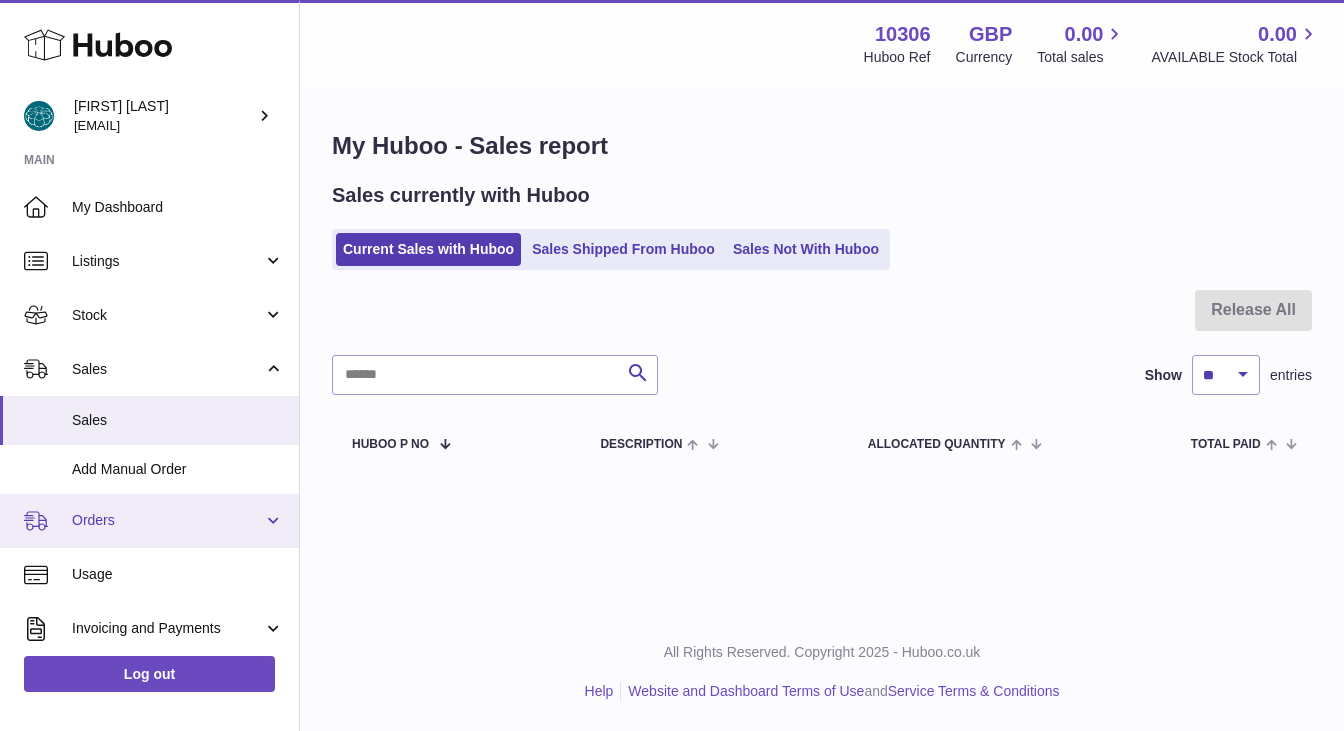 click on "Orders" at bounding box center (167, 520) 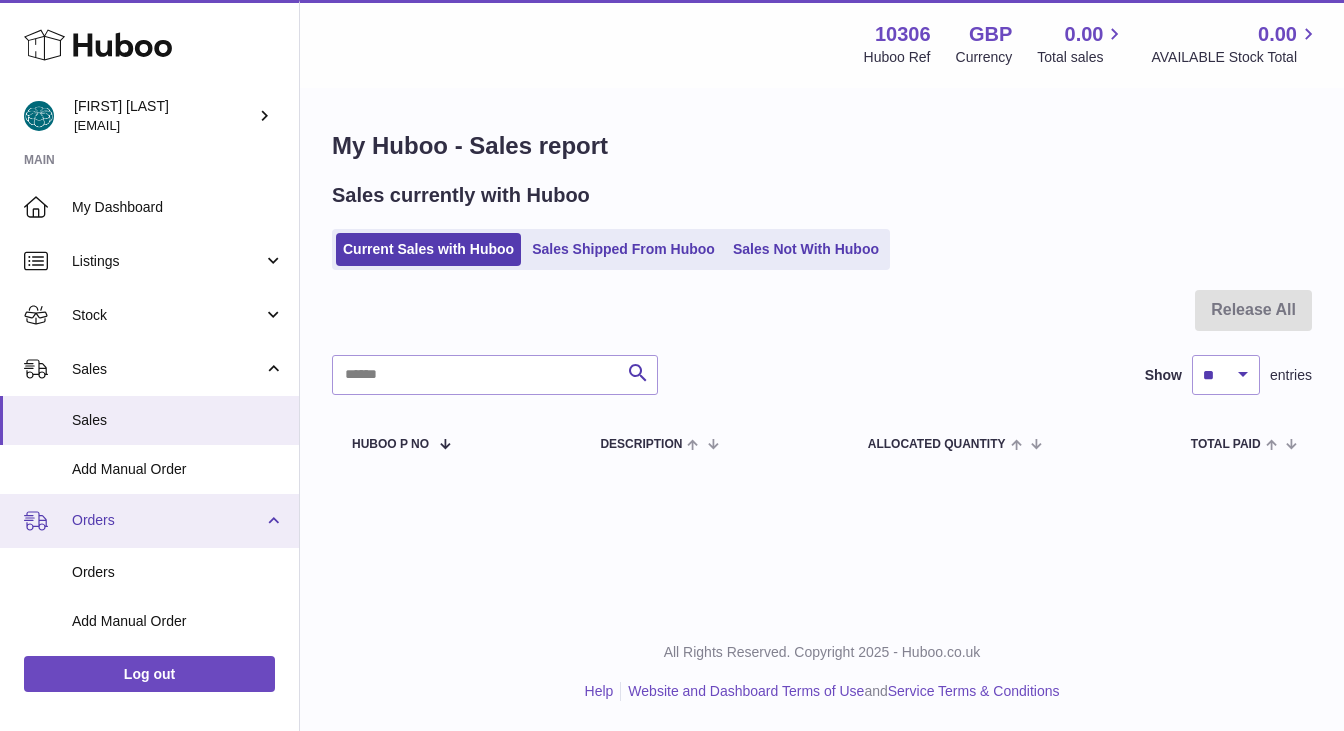 click on "Orders" at bounding box center [167, 520] 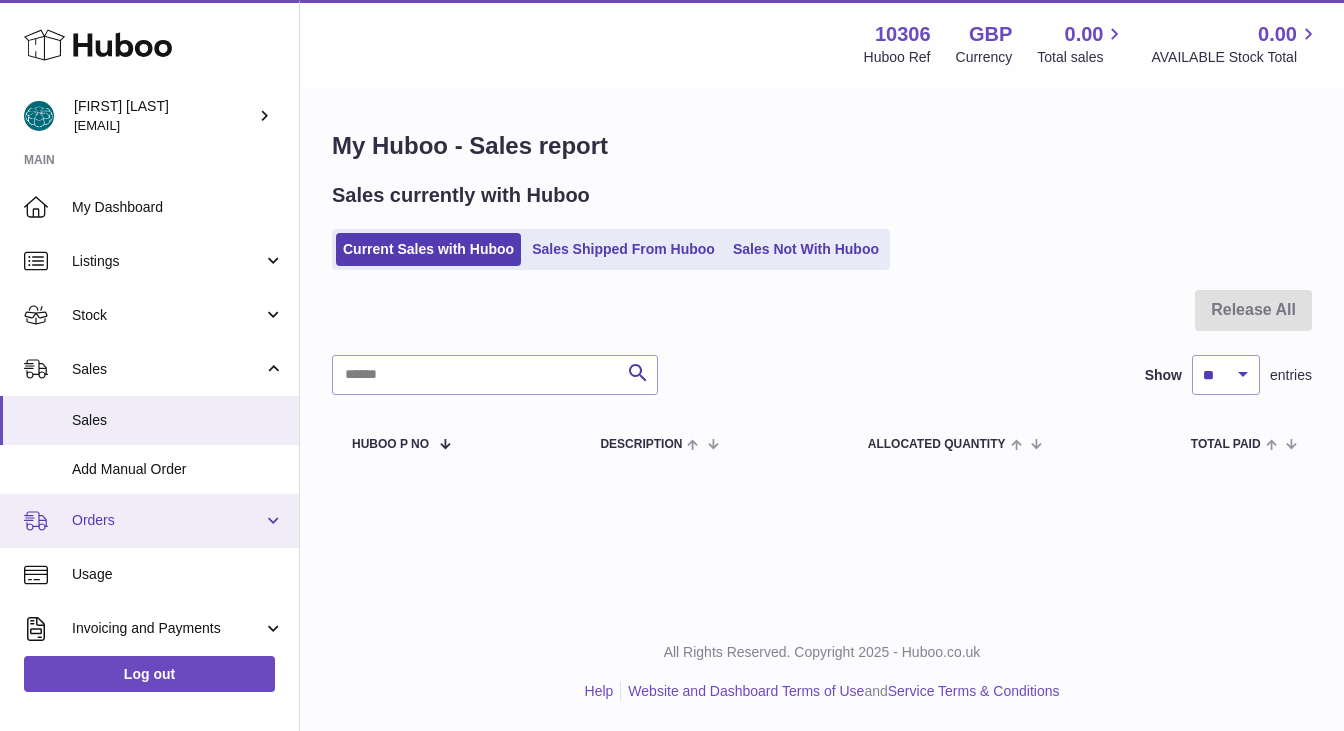click on "Orders" at bounding box center [167, 520] 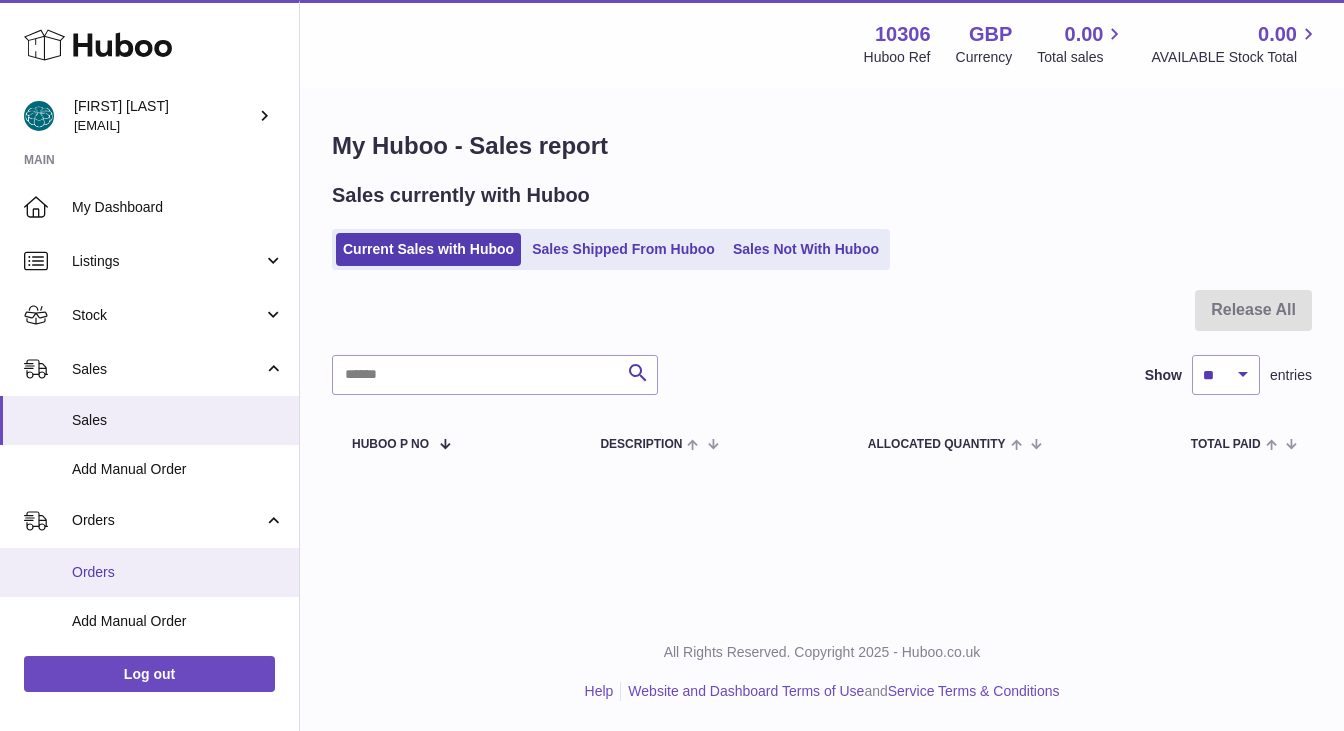 click on "Orders" at bounding box center [178, 572] 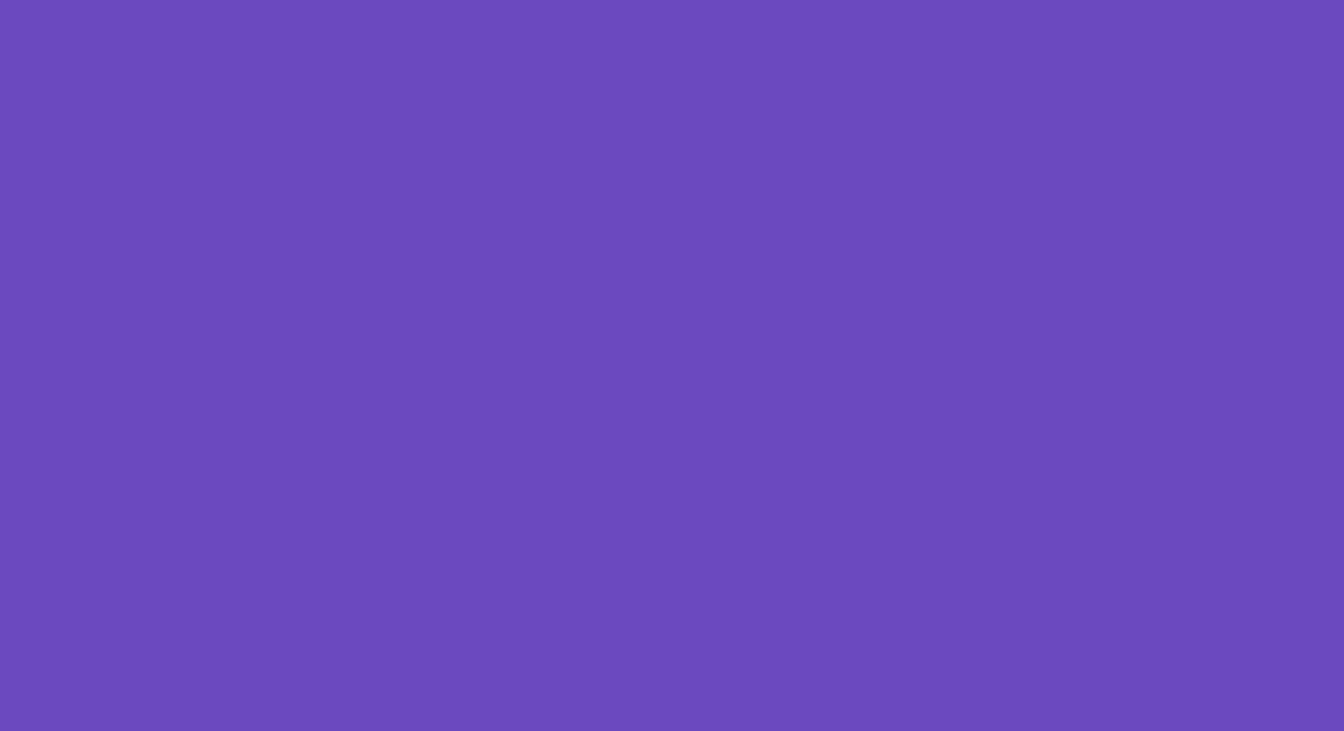 scroll, scrollTop: 0, scrollLeft: 0, axis: both 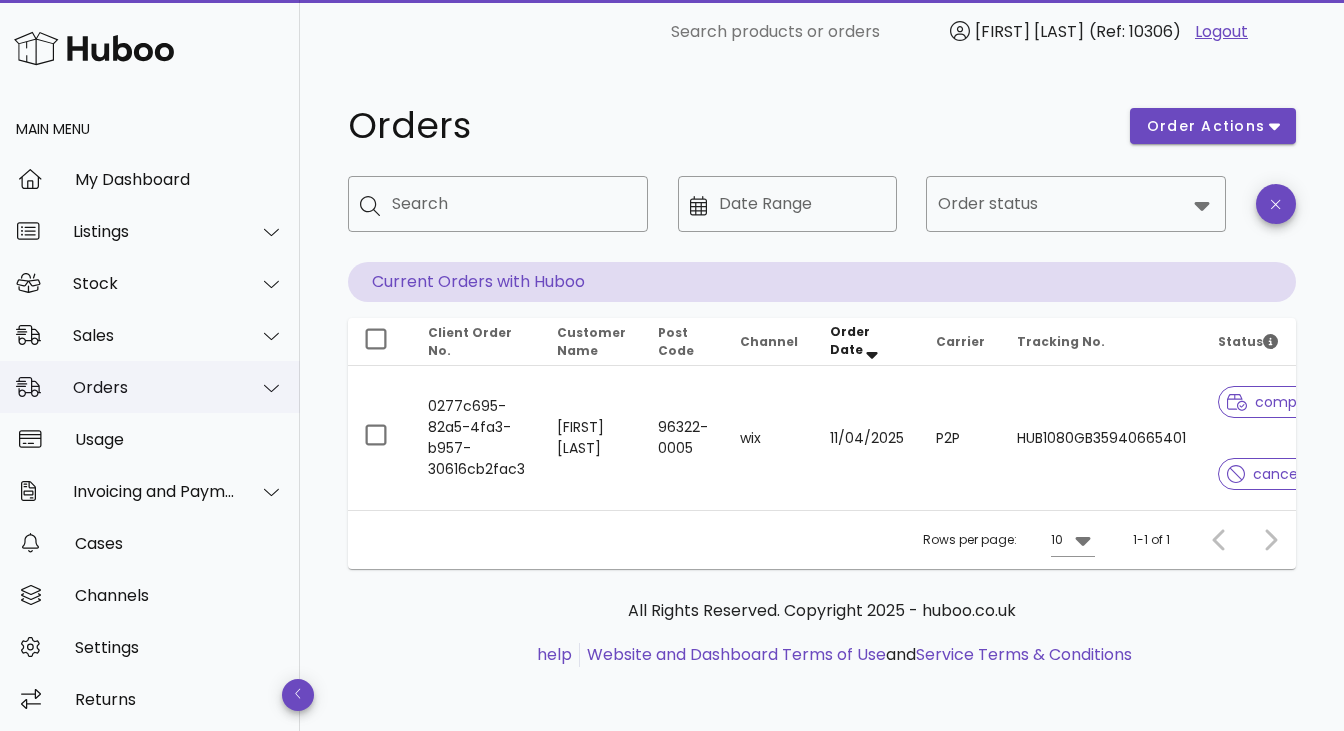 click on "Orders" at bounding box center (154, 387) 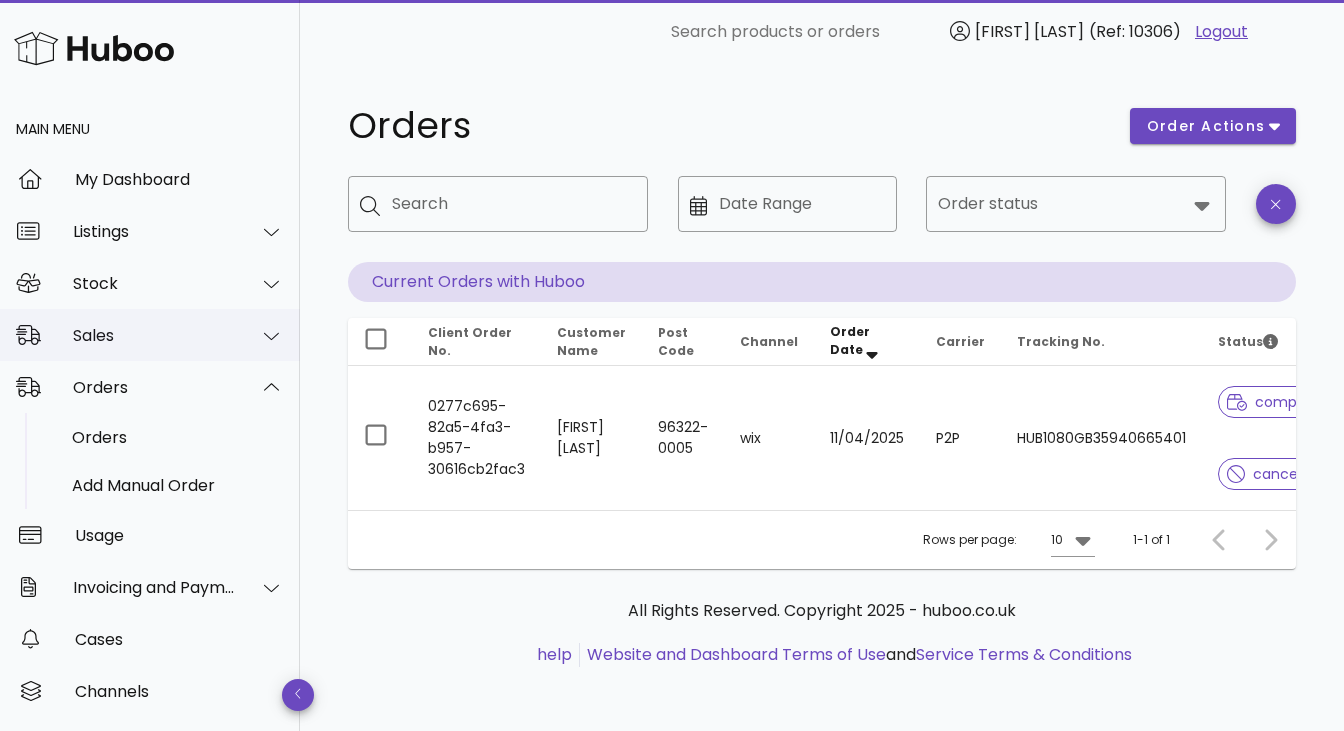 click on "Sales" at bounding box center [150, 335] 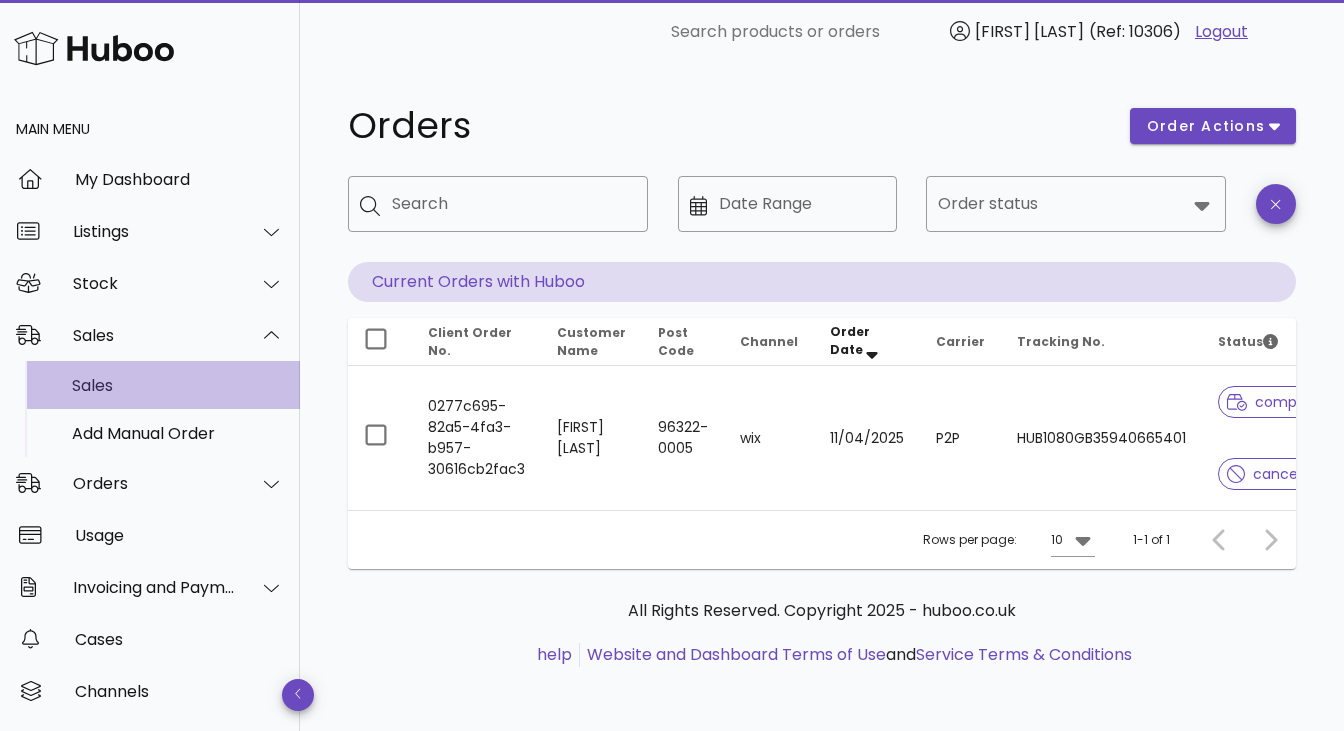 click on "Sales" at bounding box center [178, 385] 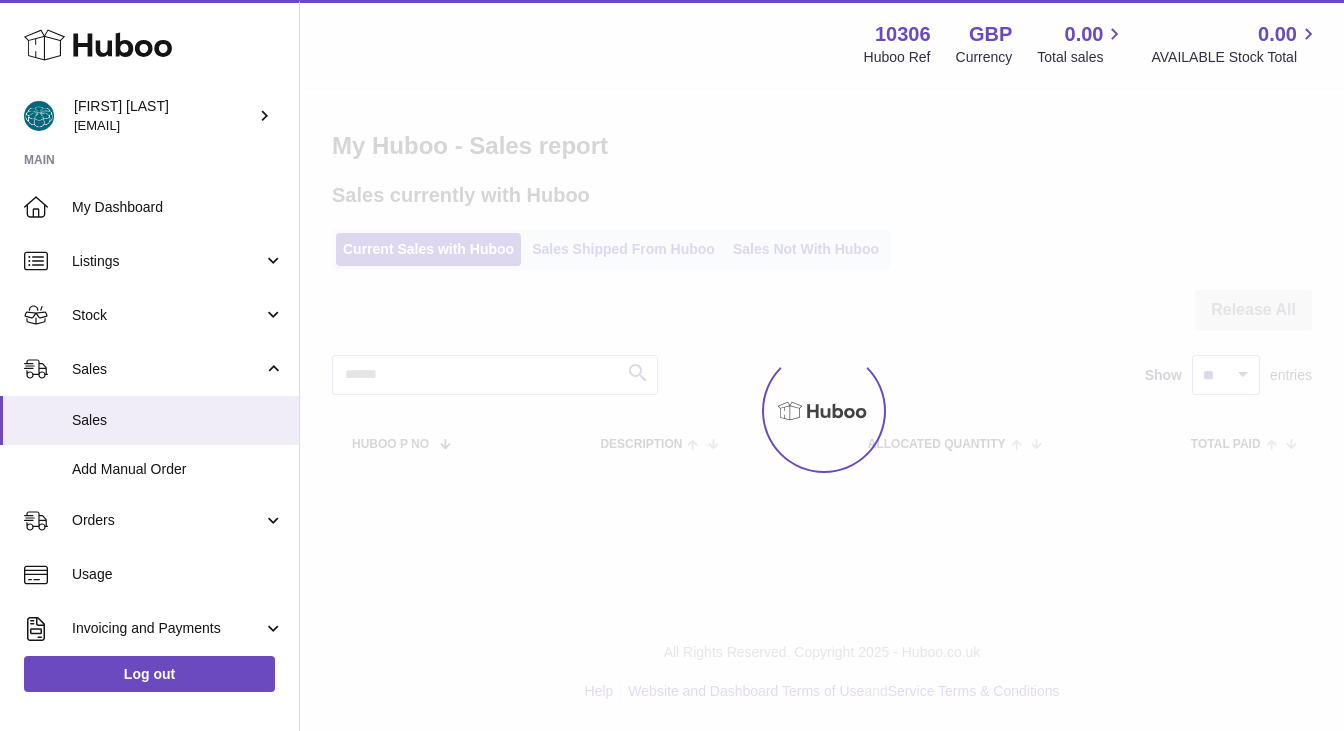 scroll, scrollTop: 0, scrollLeft: 0, axis: both 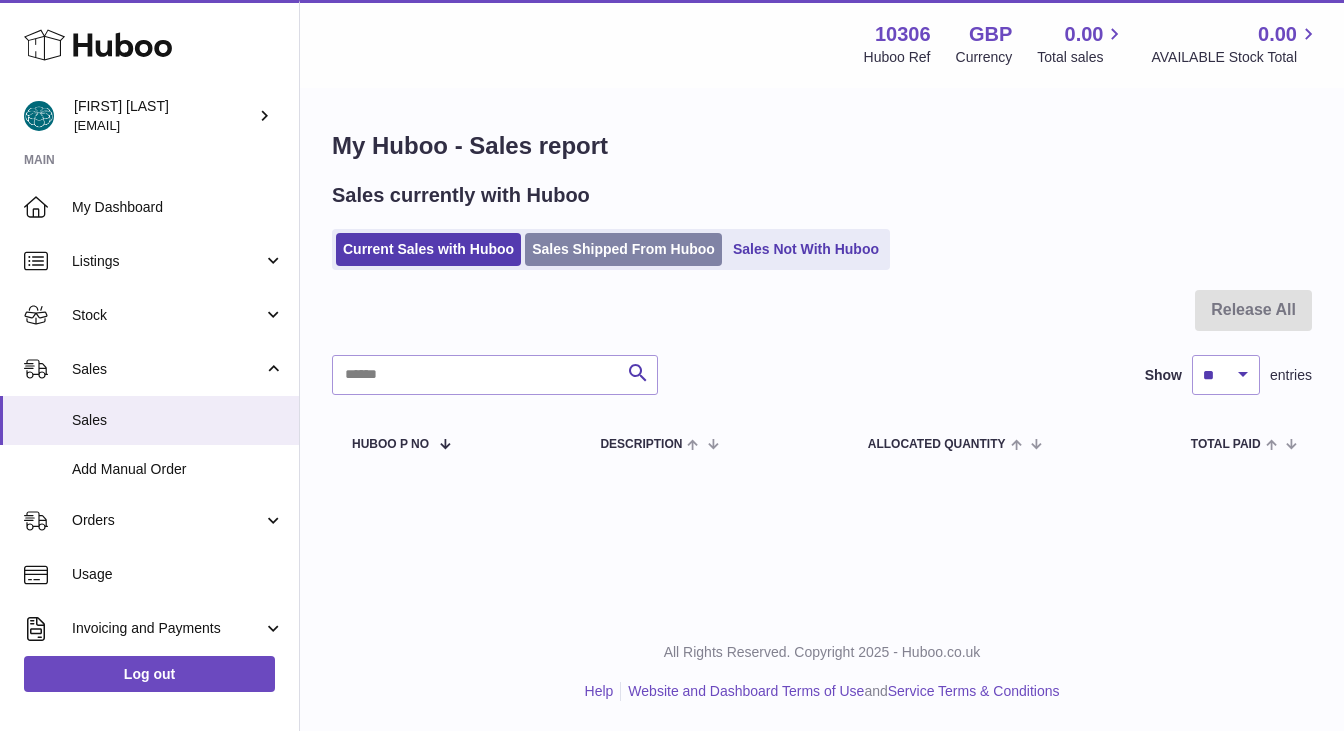 click on "Sales Shipped From Huboo" at bounding box center (623, 249) 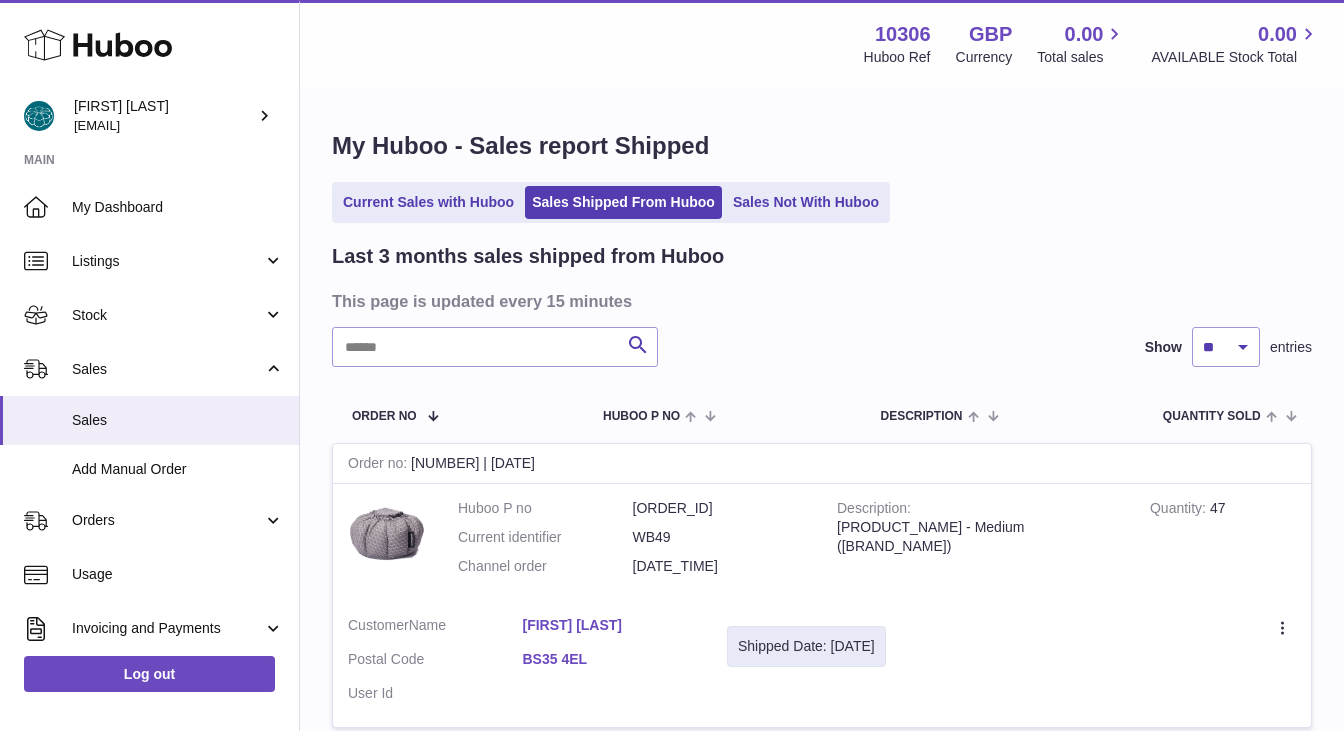 scroll, scrollTop: 0, scrollLeft: 0, axis: both 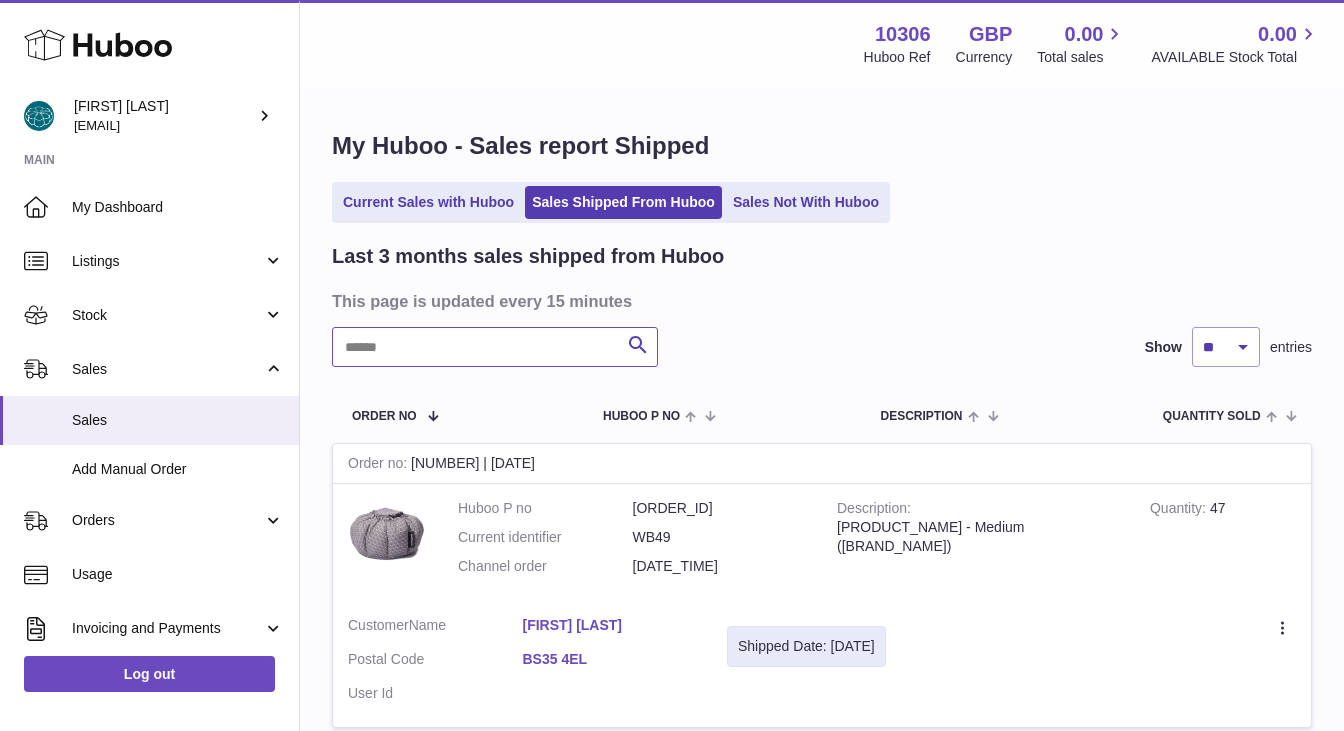 click at bounding box center [495, 347] 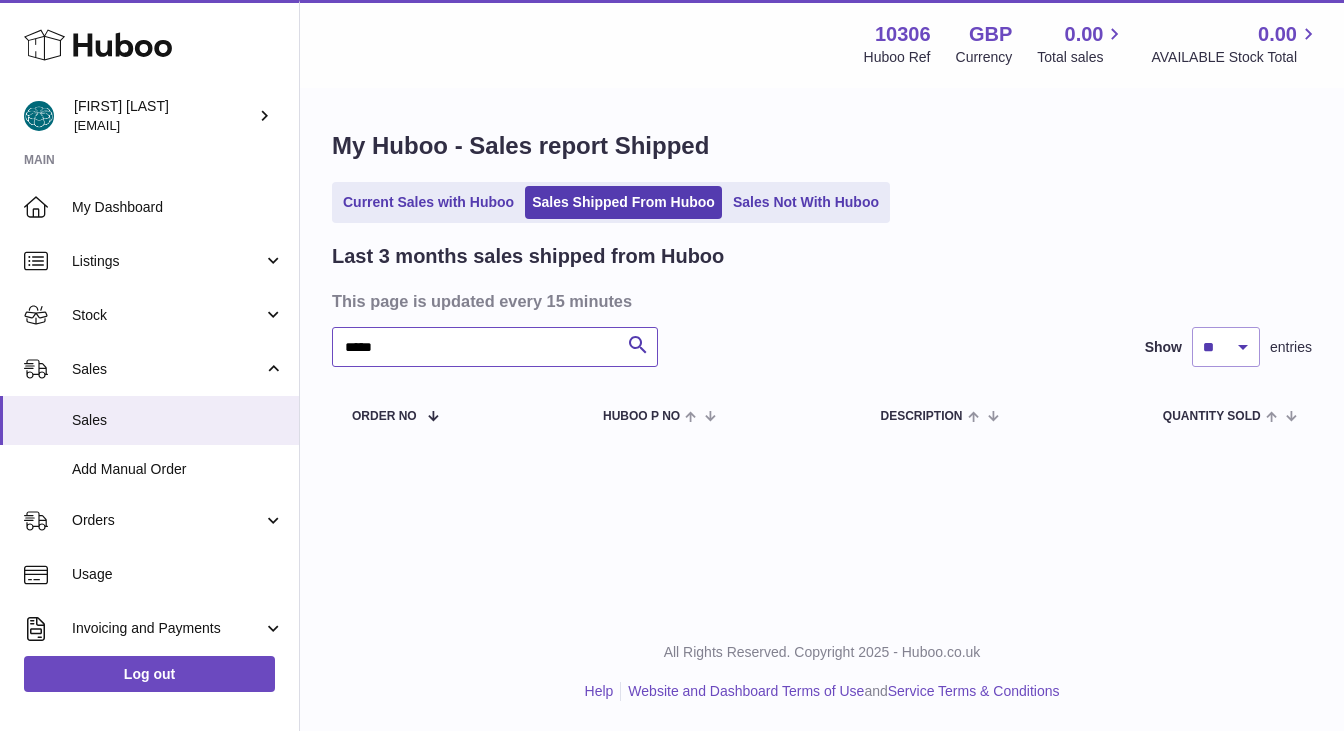 click on "*****" at bounding box center (495, 347) 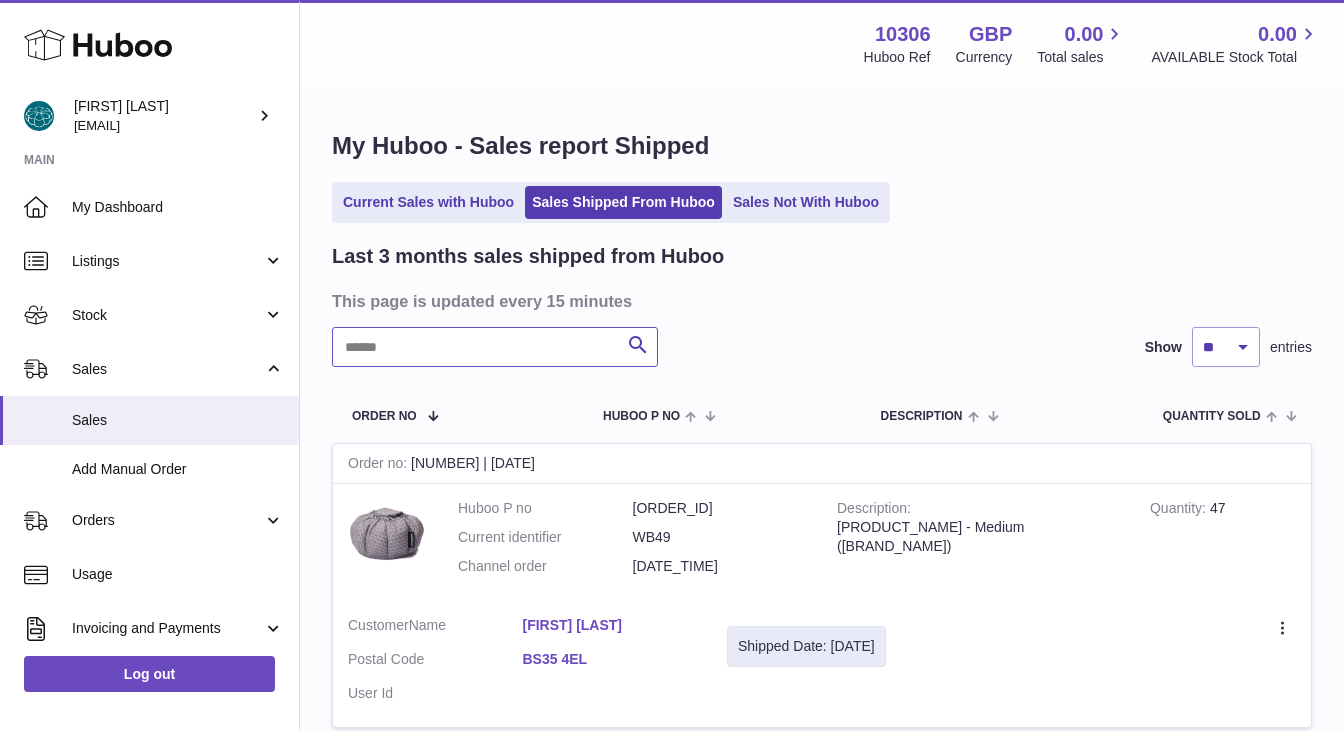 paste on "********" 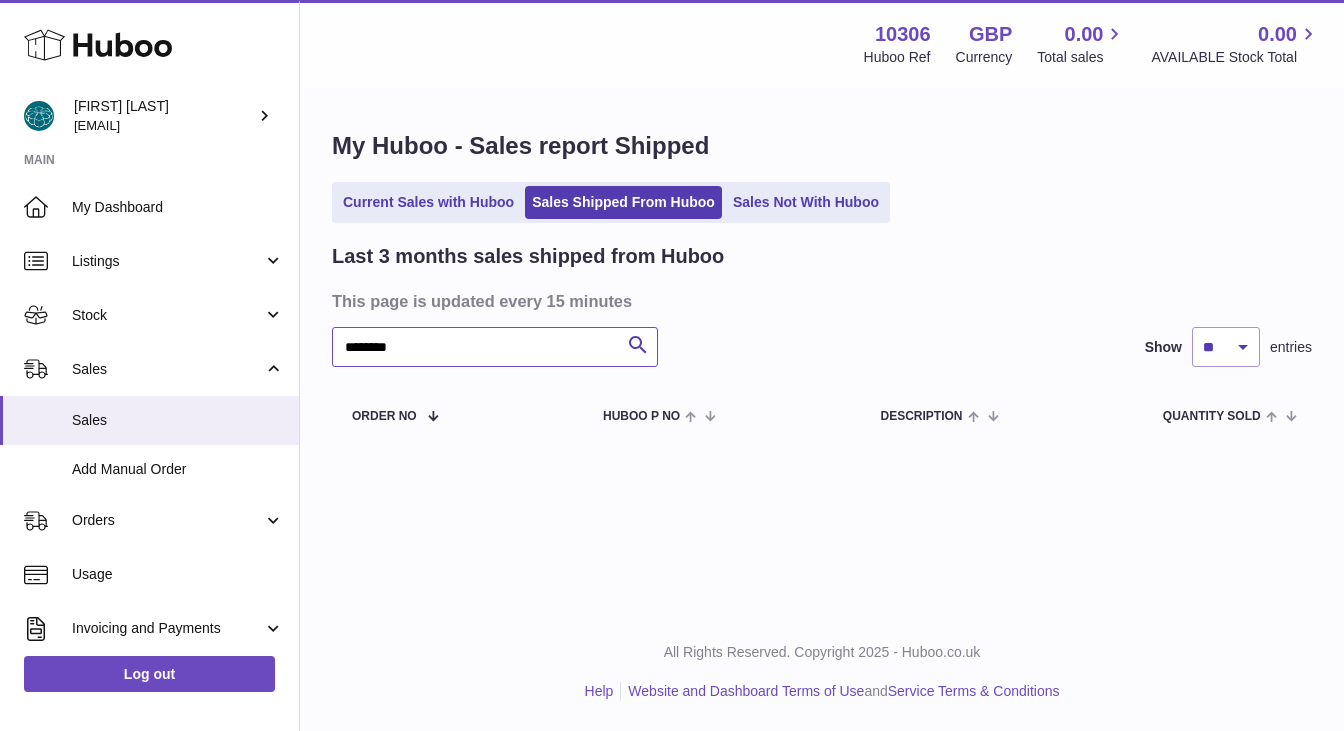 click on "********" at bounding box center [495, 347] 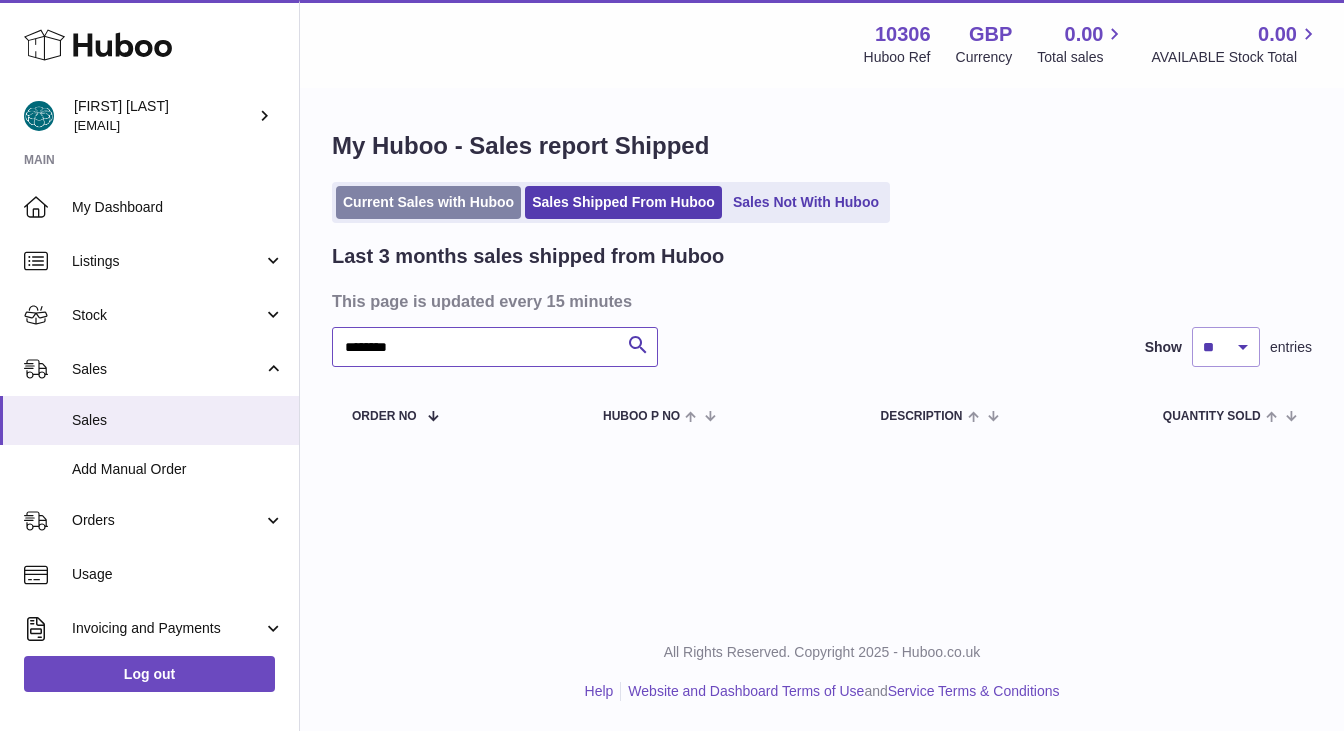 type on "********" 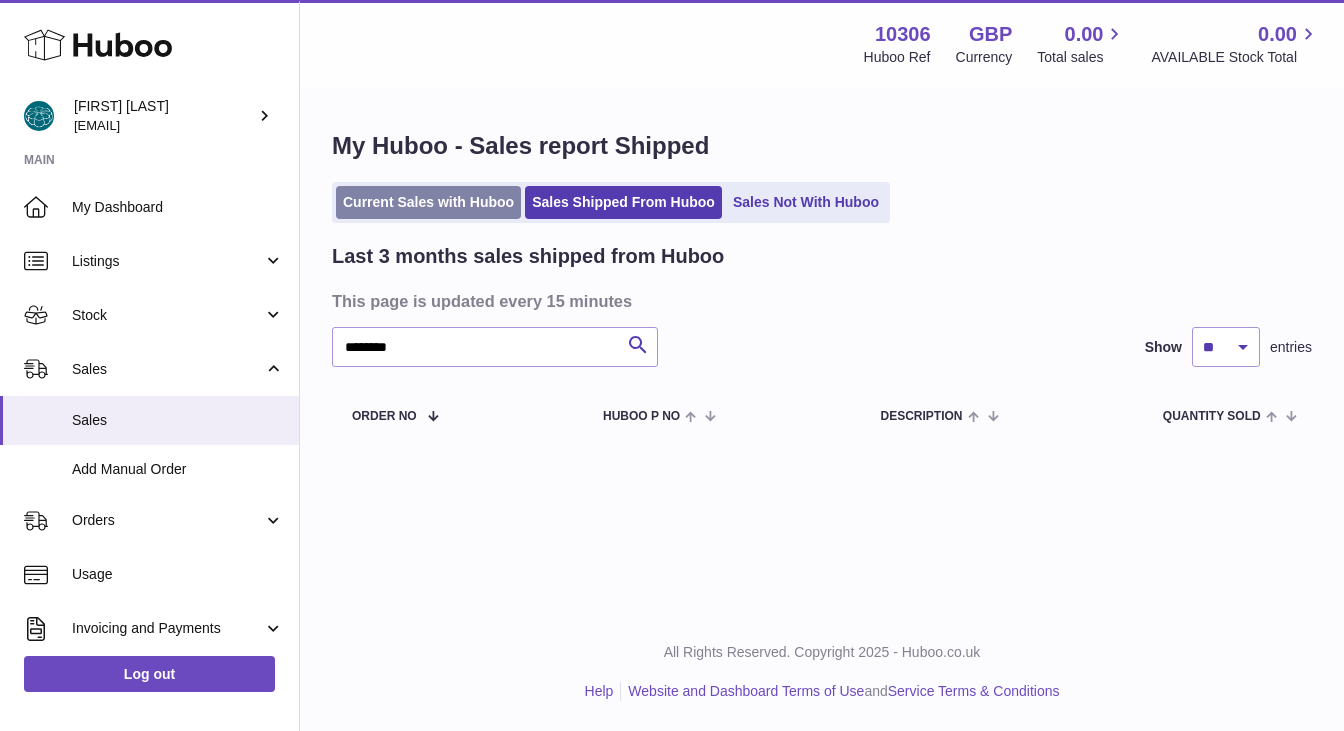 click on "Current Sales with Huboo" at bounding box center (428, 202) 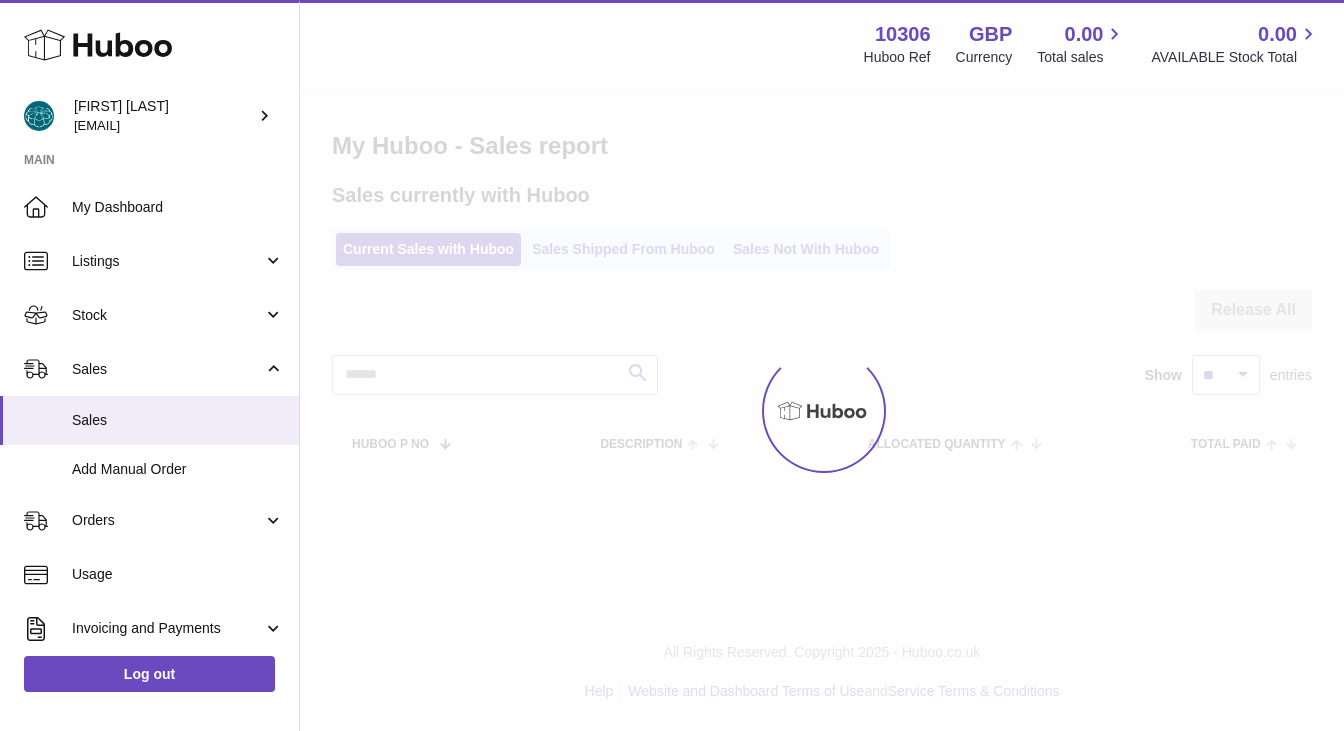 scroll, scrollTop: 0, scrollLeft: 0, axis: both 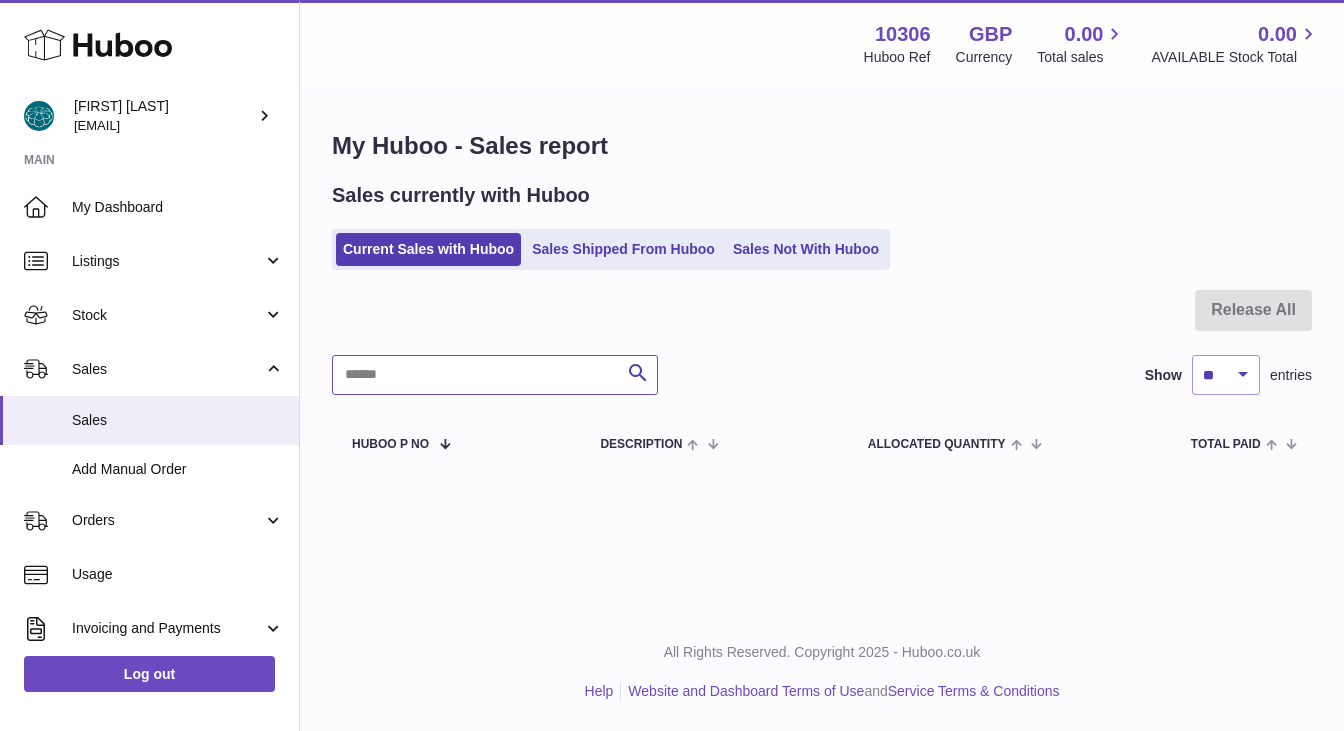 click at bounding box center [495, 375] 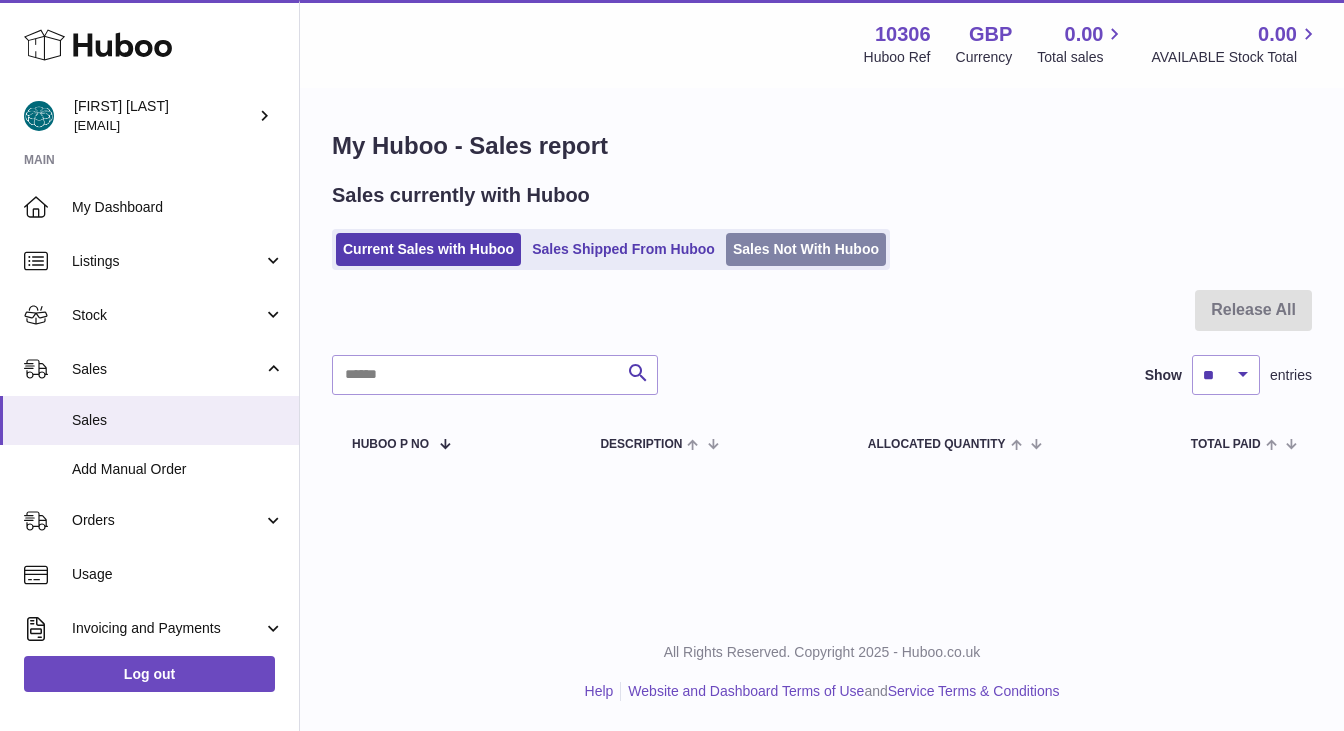 click on "Sales Not With Huboo" at bounding box center (806, 249) 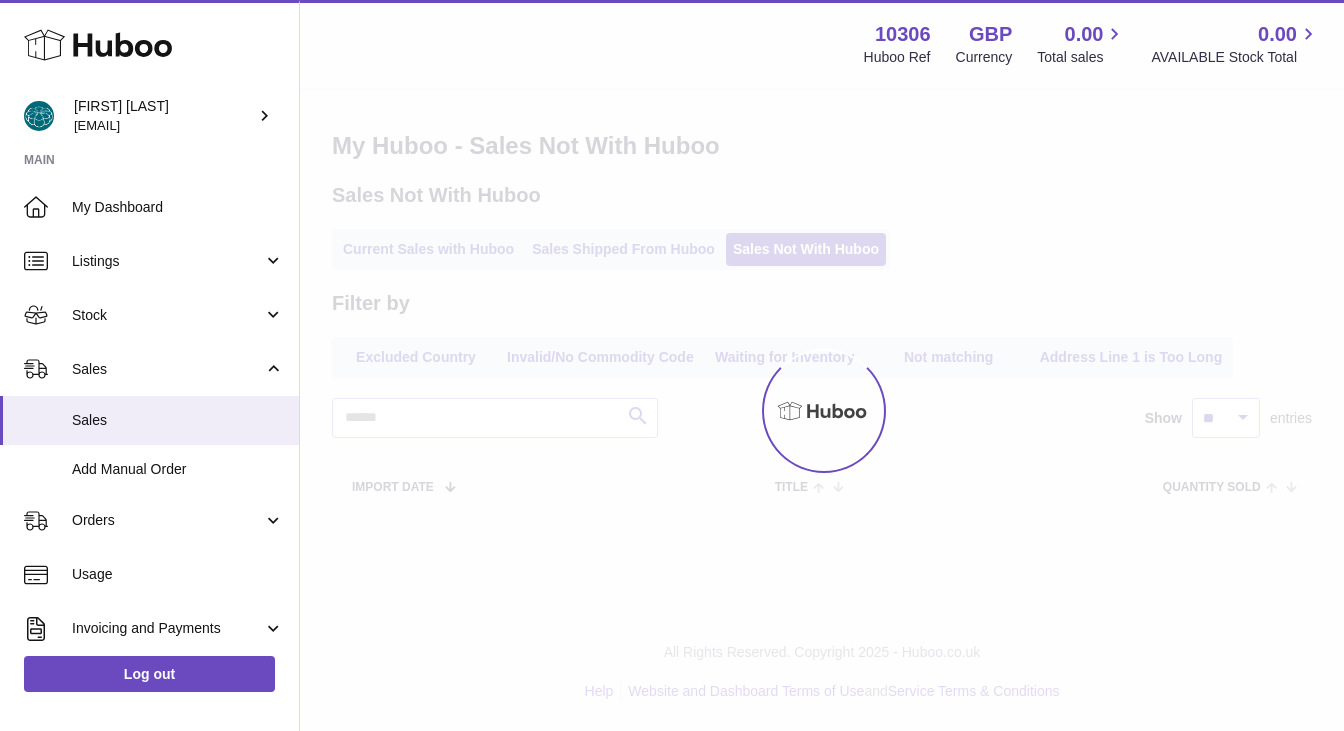 scroll, scrollTop: 0, scrollLeft: 0, axis: both 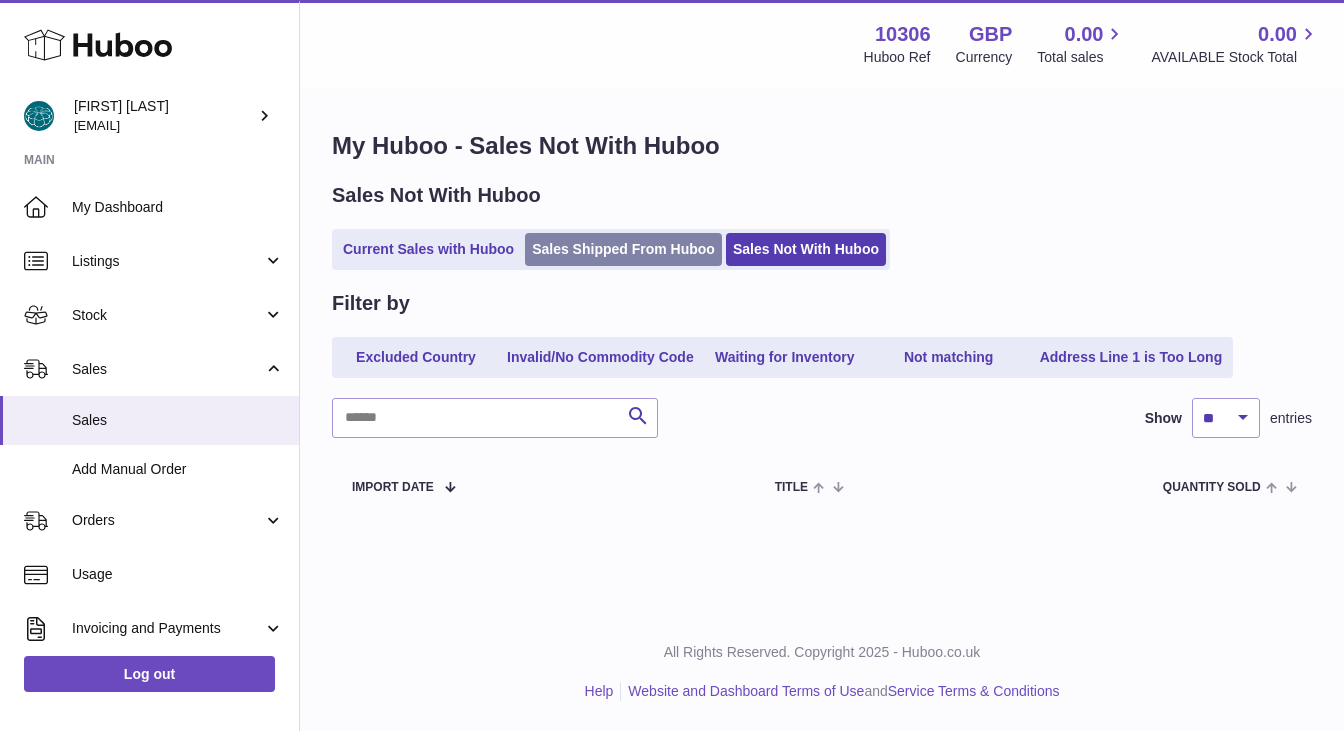 click on "Sales Shipped From Huboo" at bounding box center [623, 249] 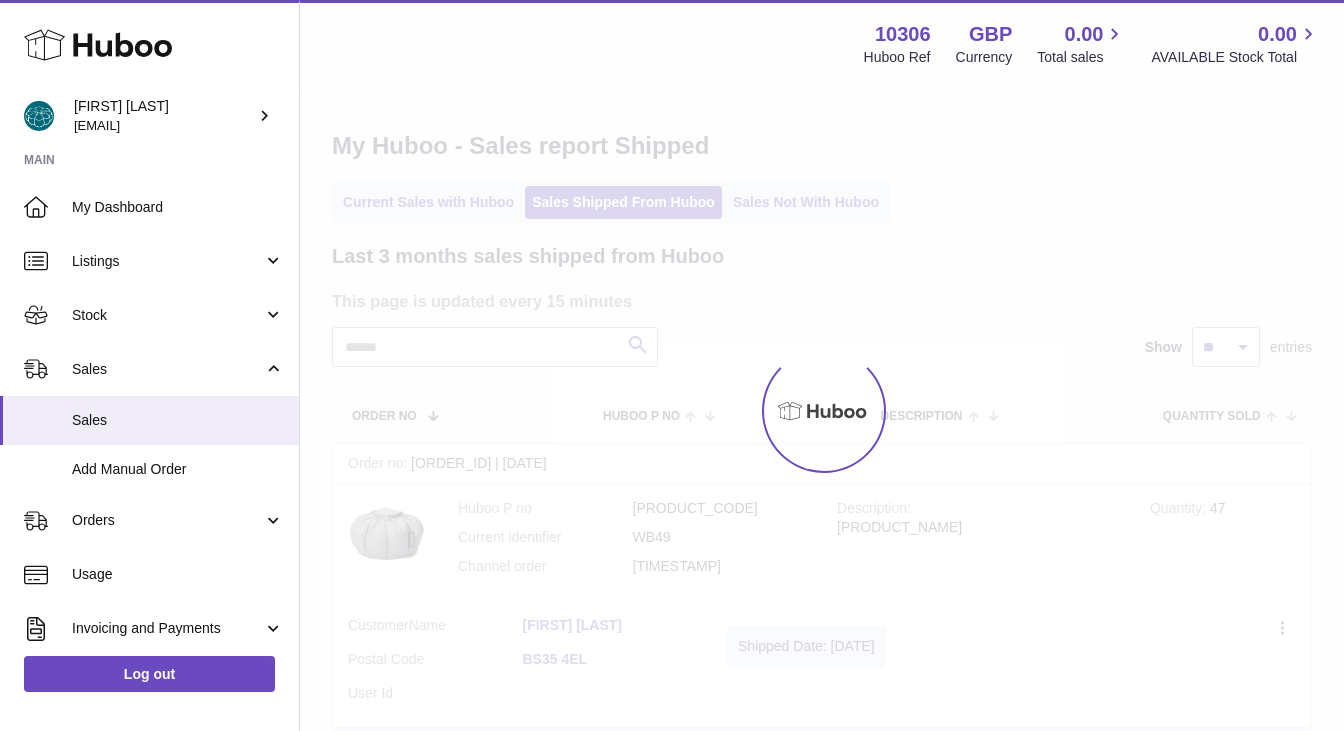 scroll, scrollTop: 0, scrollLeft: 0, axis: both 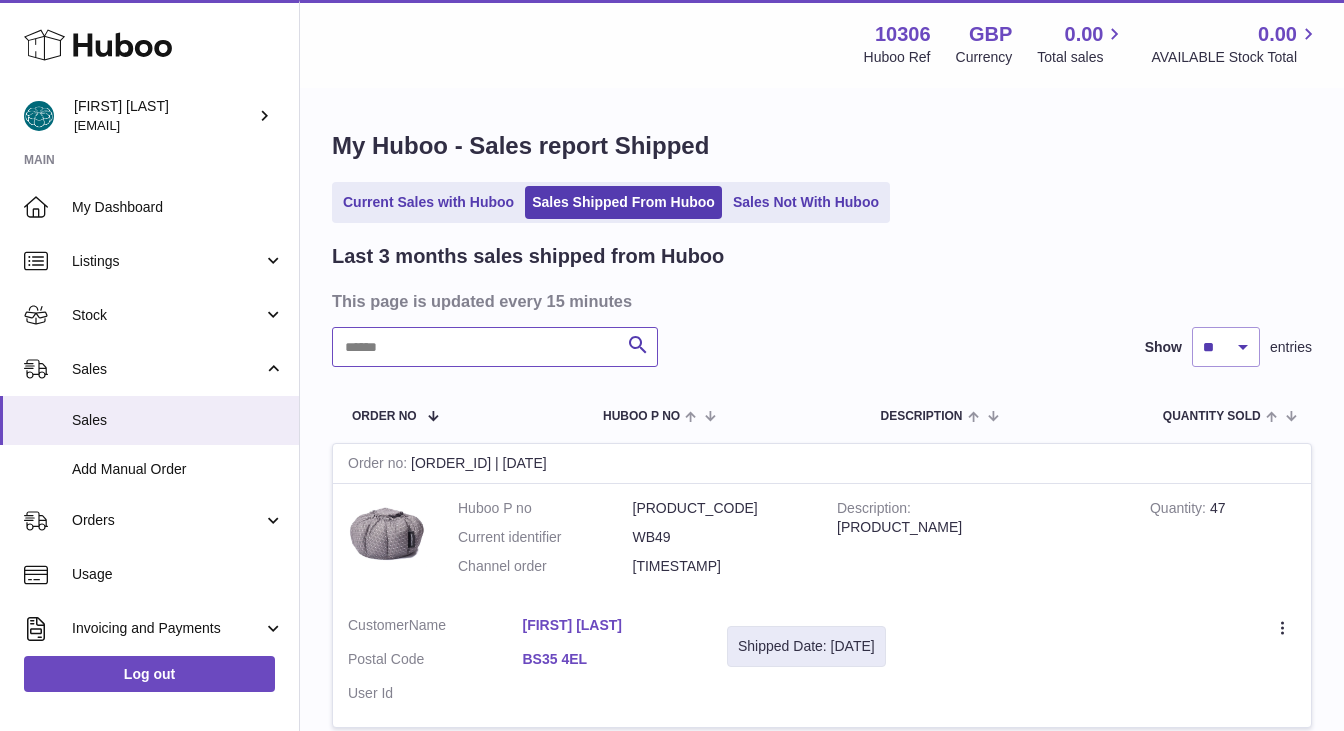 click at bounding box center (495, 347) 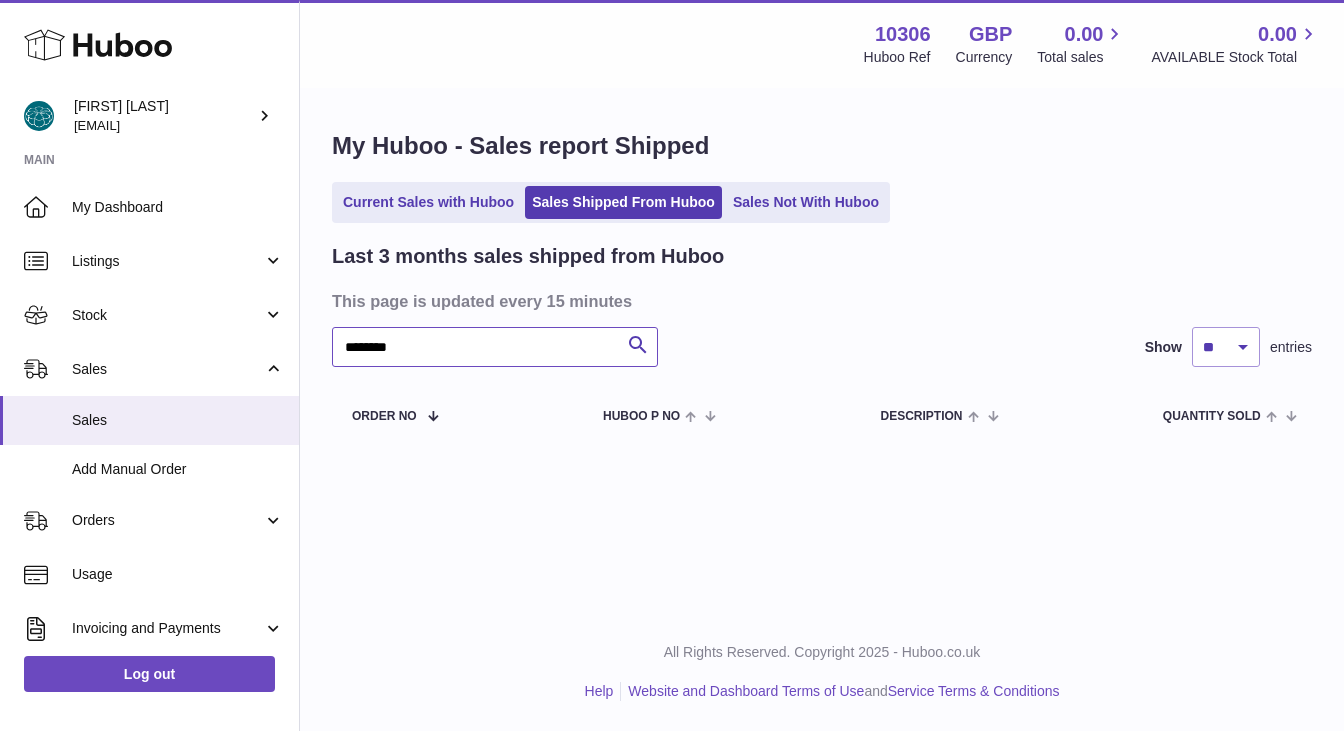 click on "********" at bounding box center (495, 347) 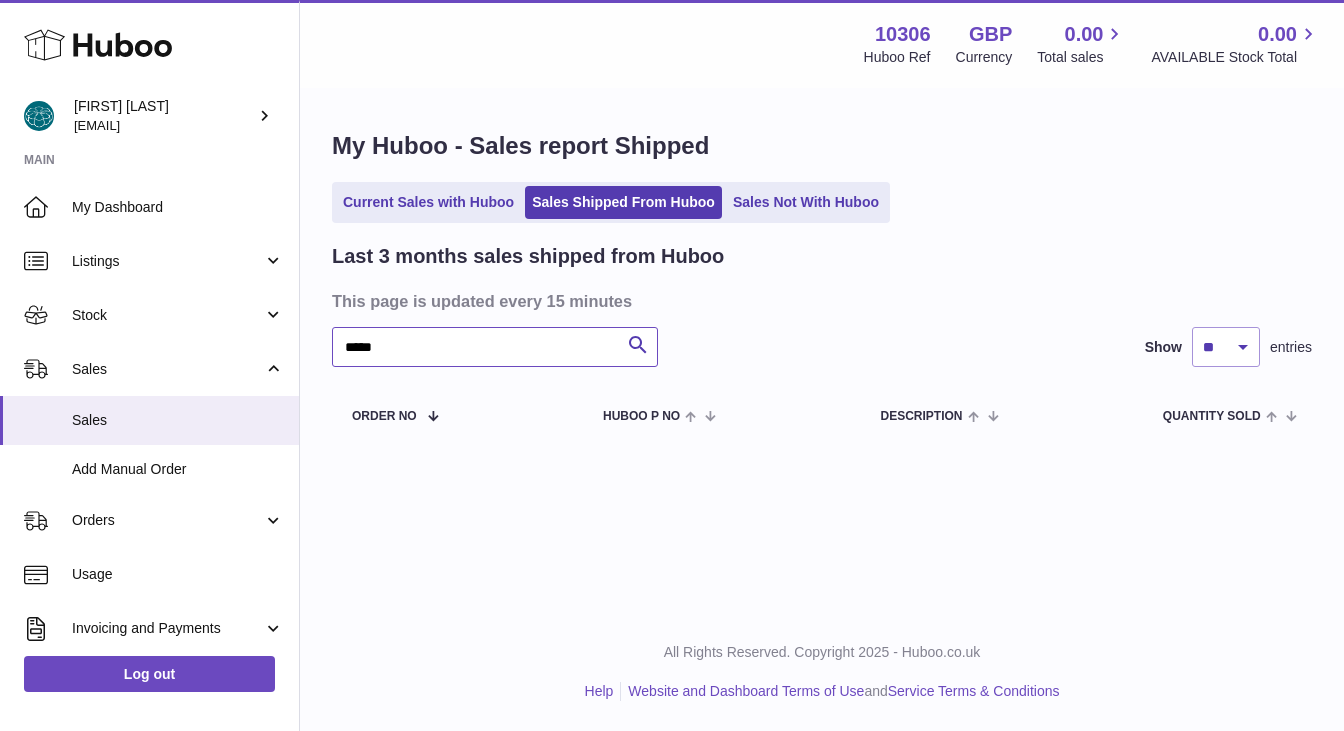 click on "*****" at bounding box center (495, 347) 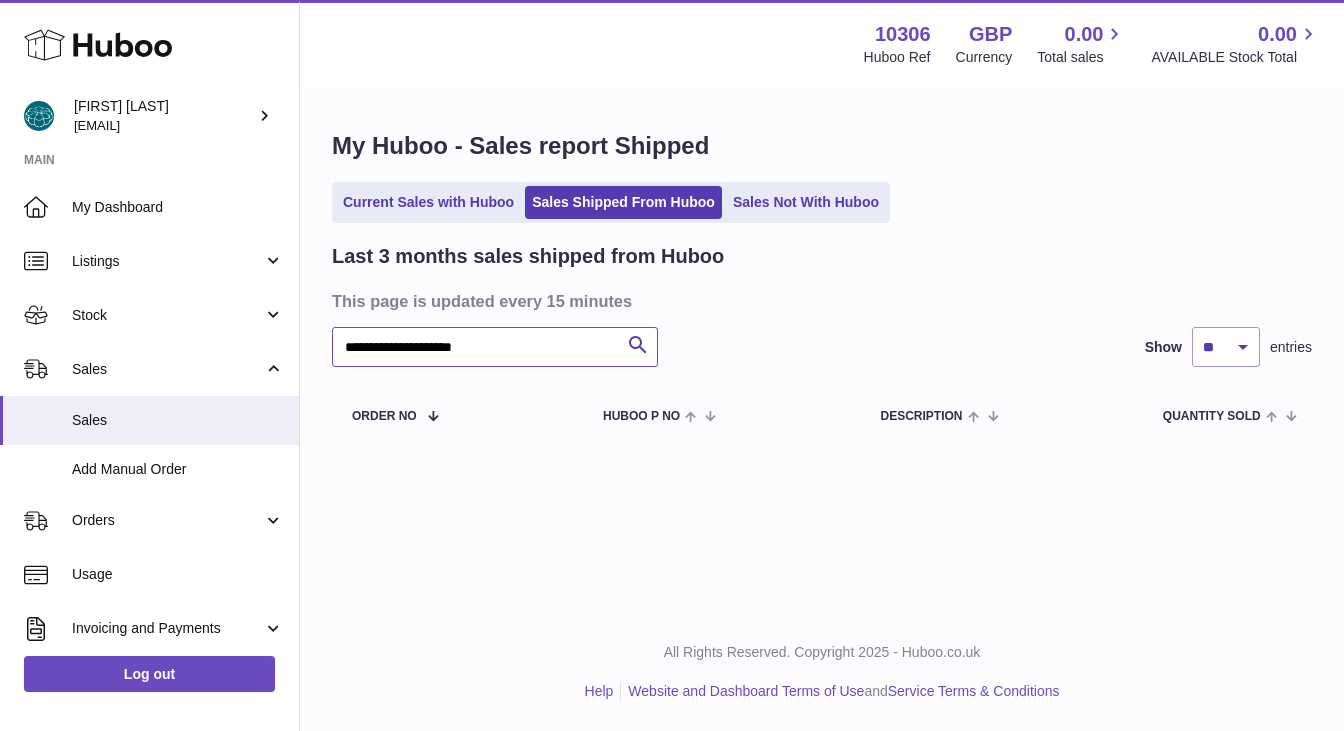 type on "**********" 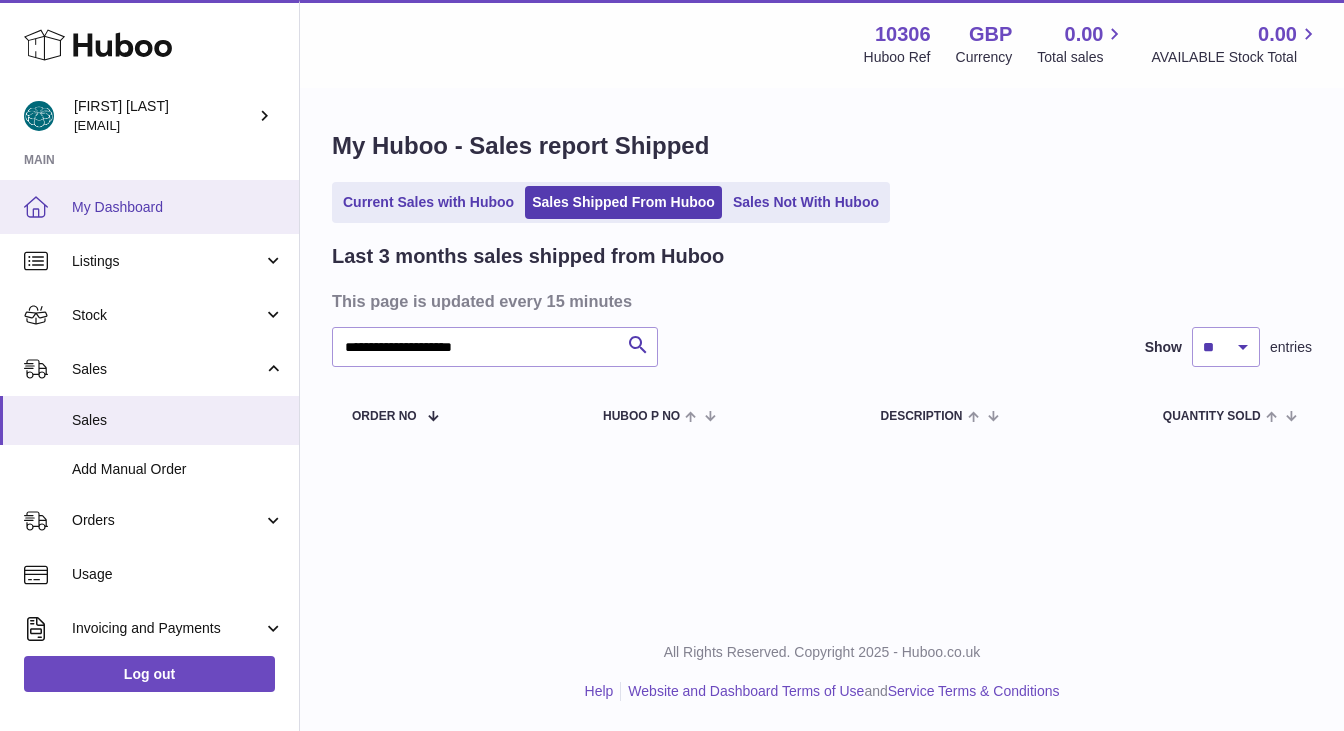 click on "My Dashboard" at bounding box center [178, 207] 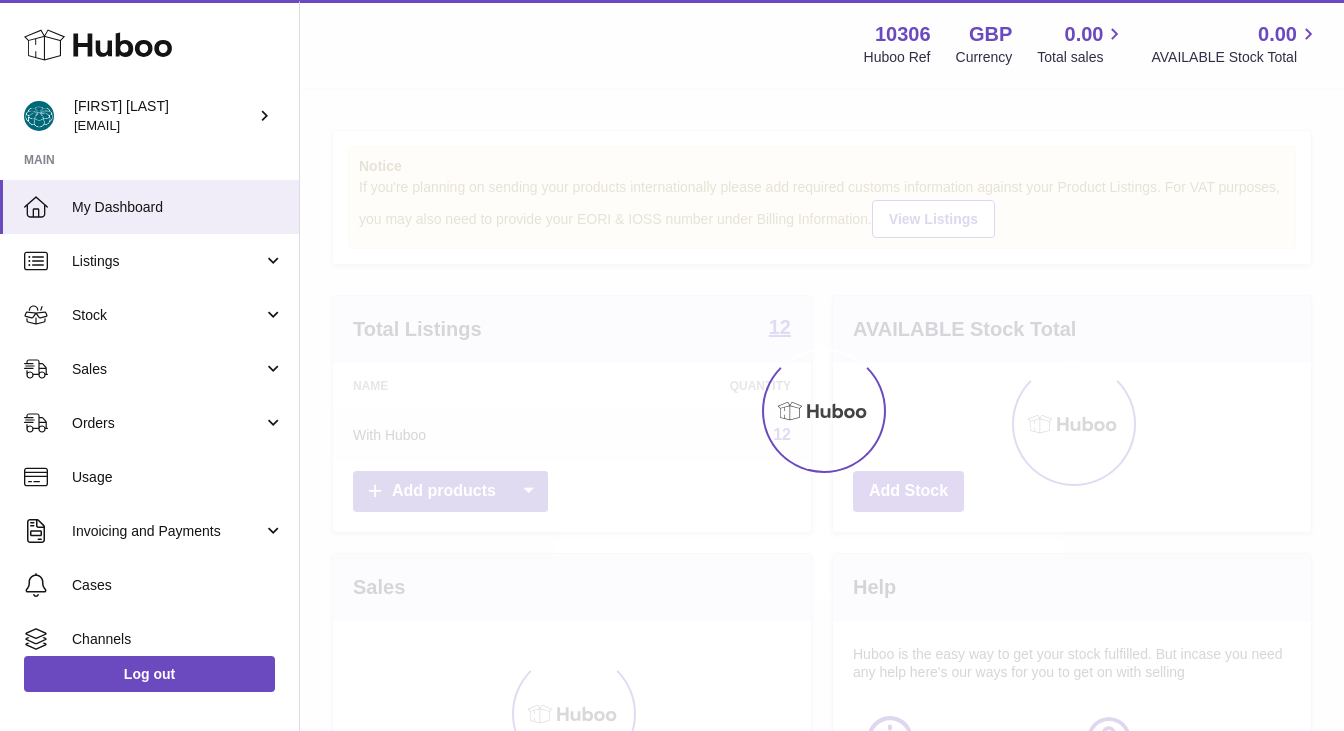 scroll, scrollTop: 0, scrollLeft: 0, axis: both 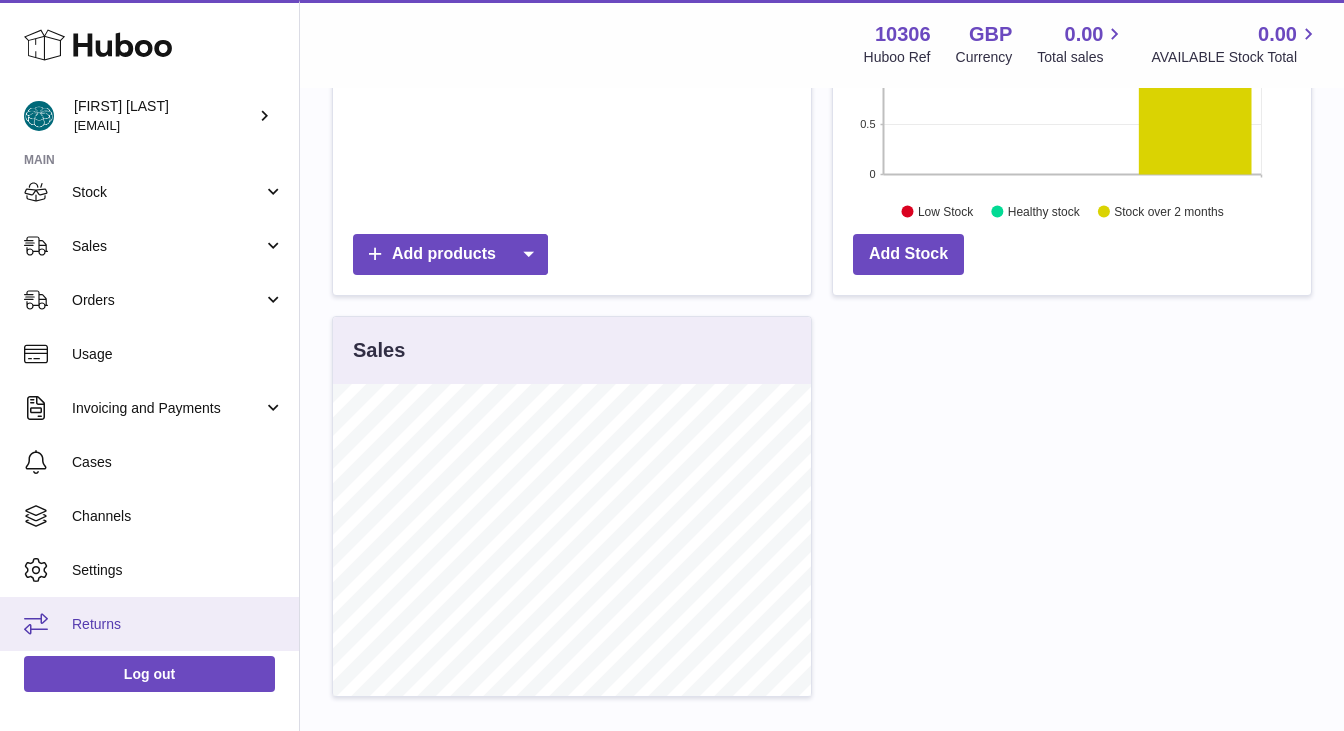 click on "Returns" at bounding box center [149, 624] 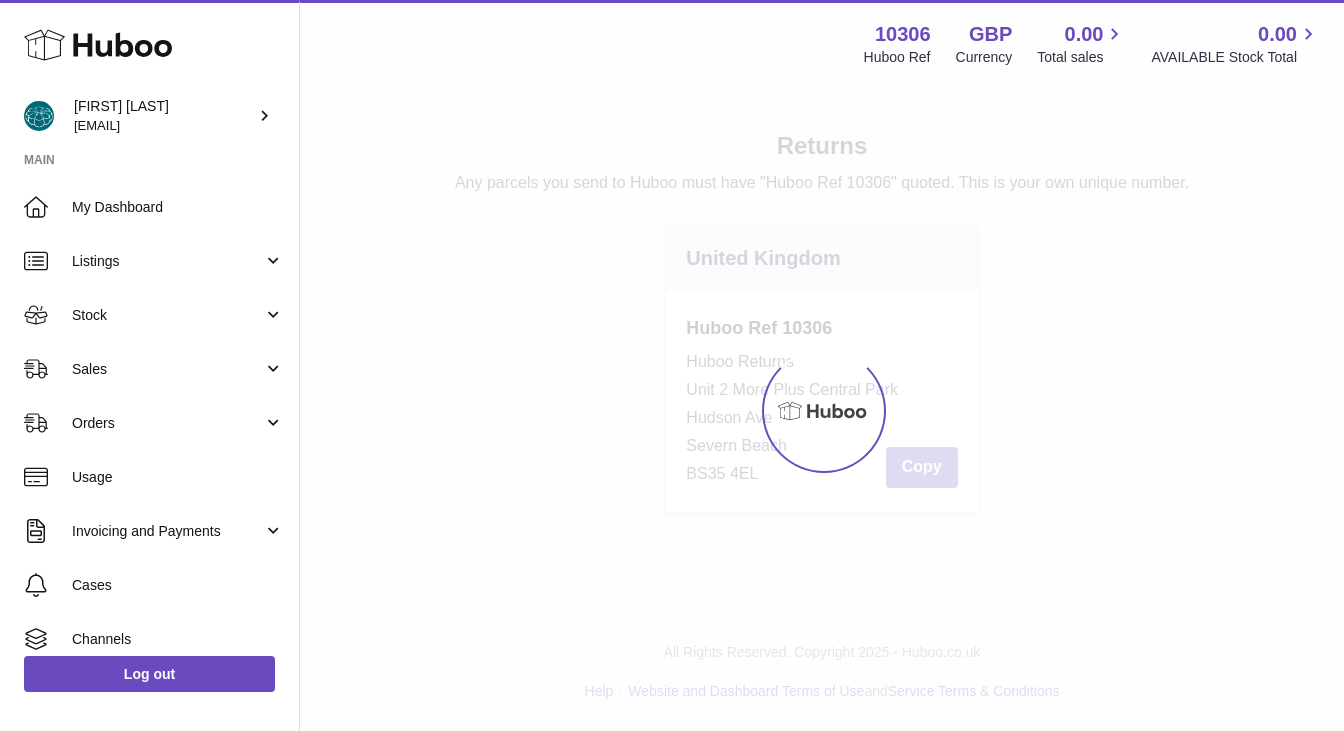 scroll, scrollTop: 0, scrollLeft: 0, axis: both 